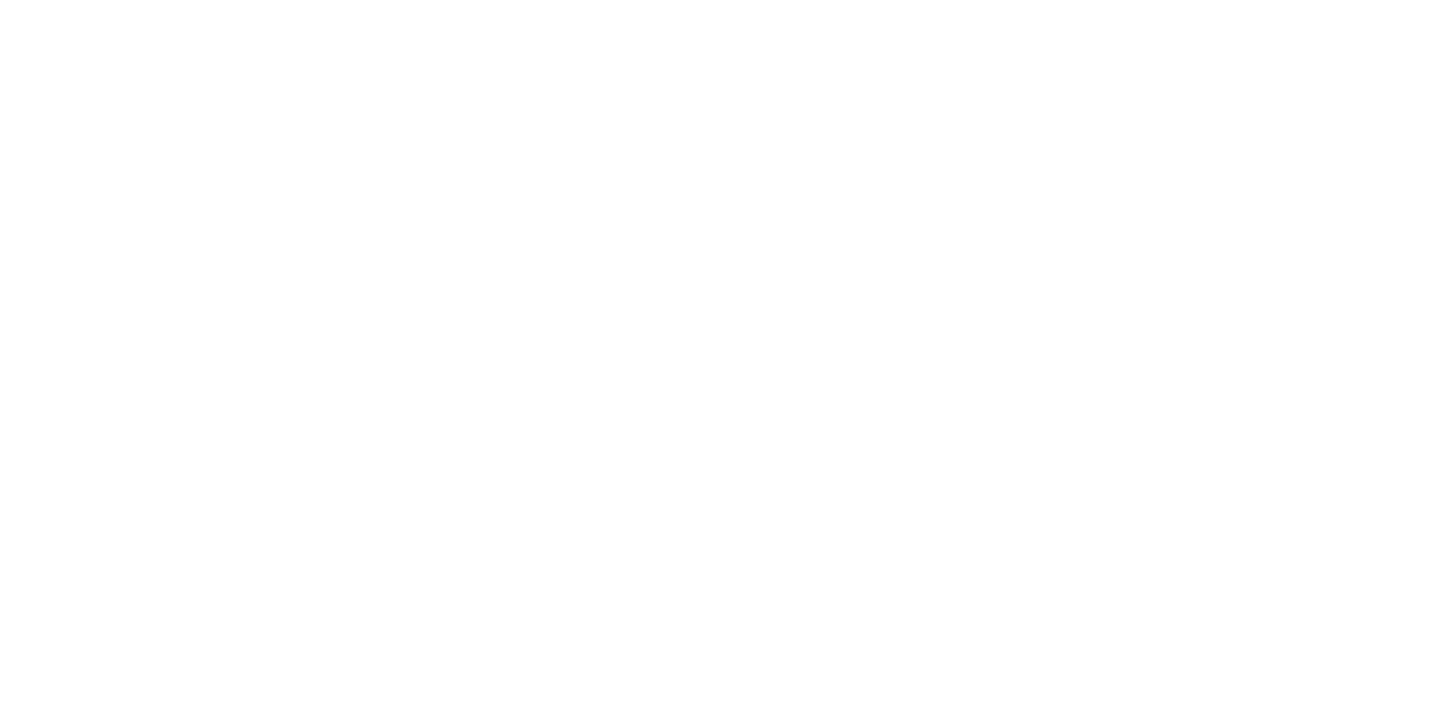 scroll, scrollTop: 0, scrollLeft: 0, axis: both 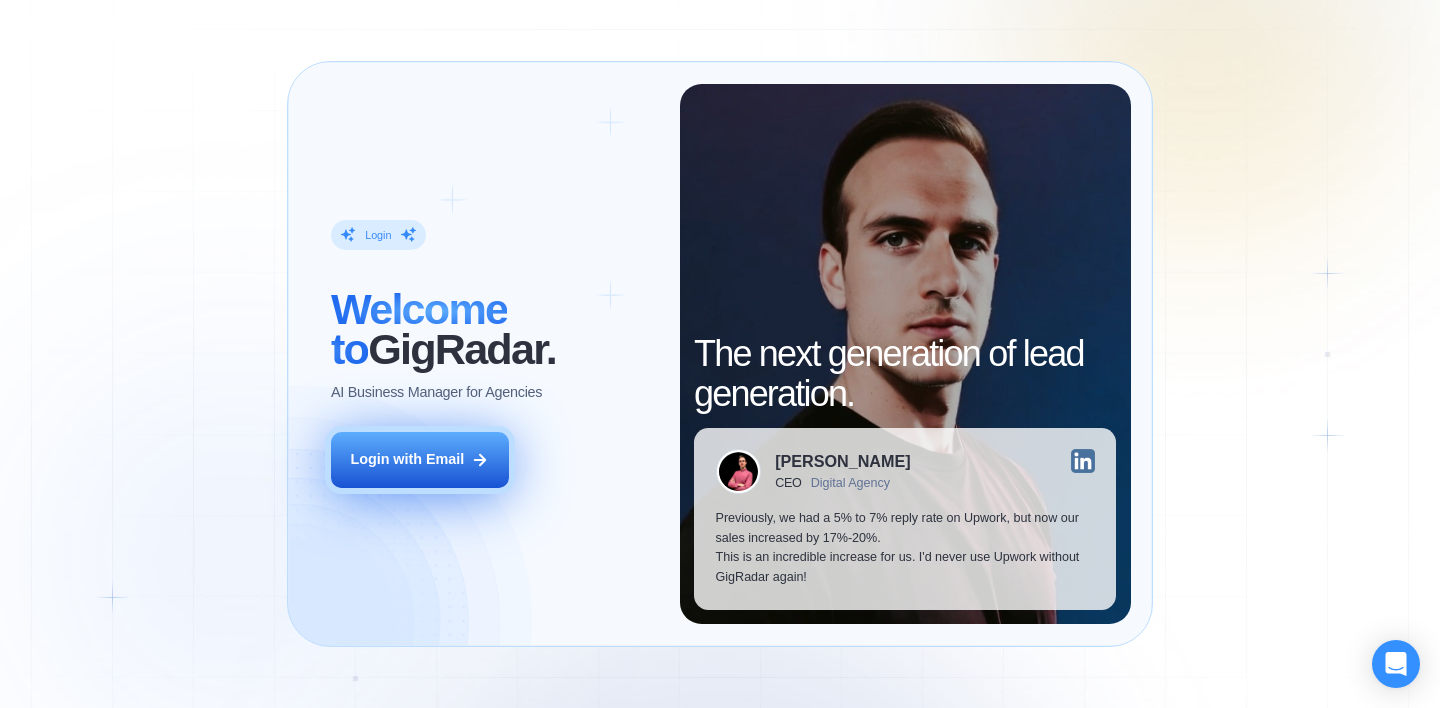 click 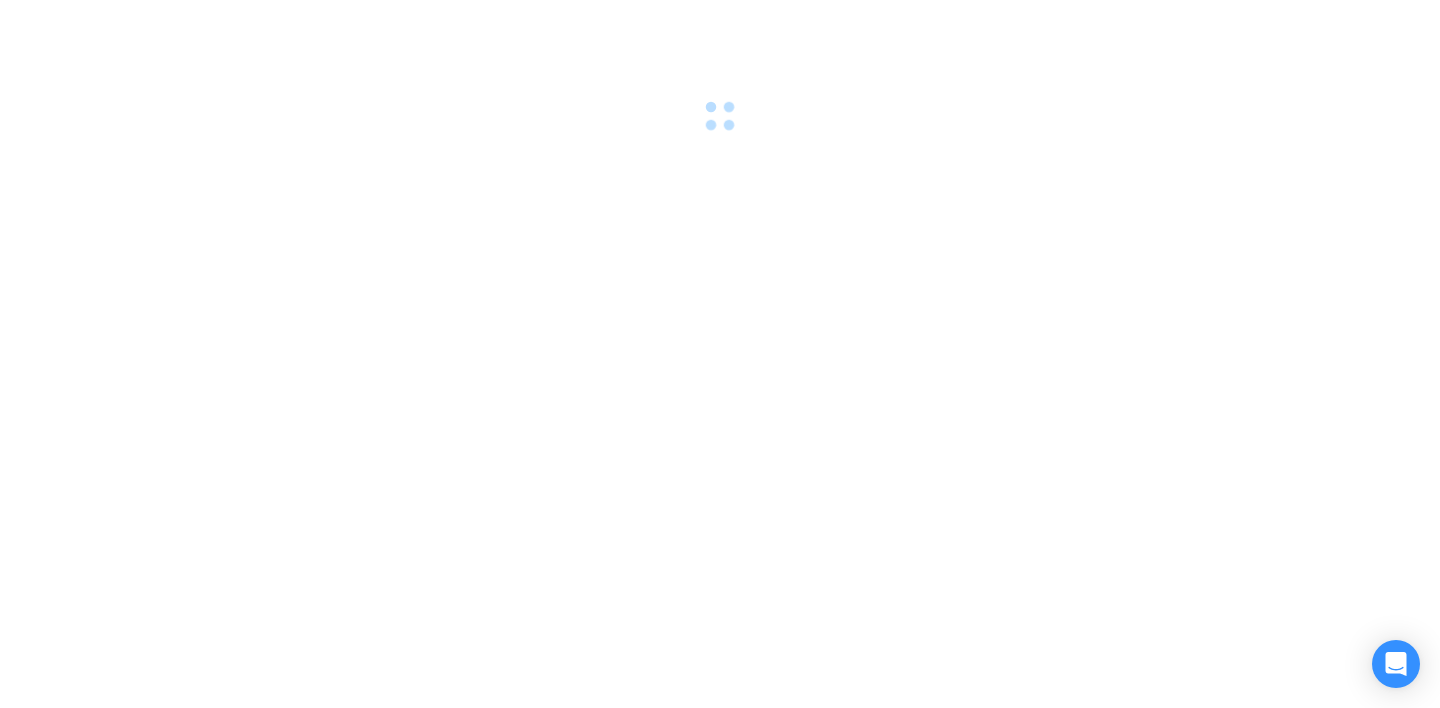 scroll, scrollTop: 0, scrollLeft: 0, axis: both 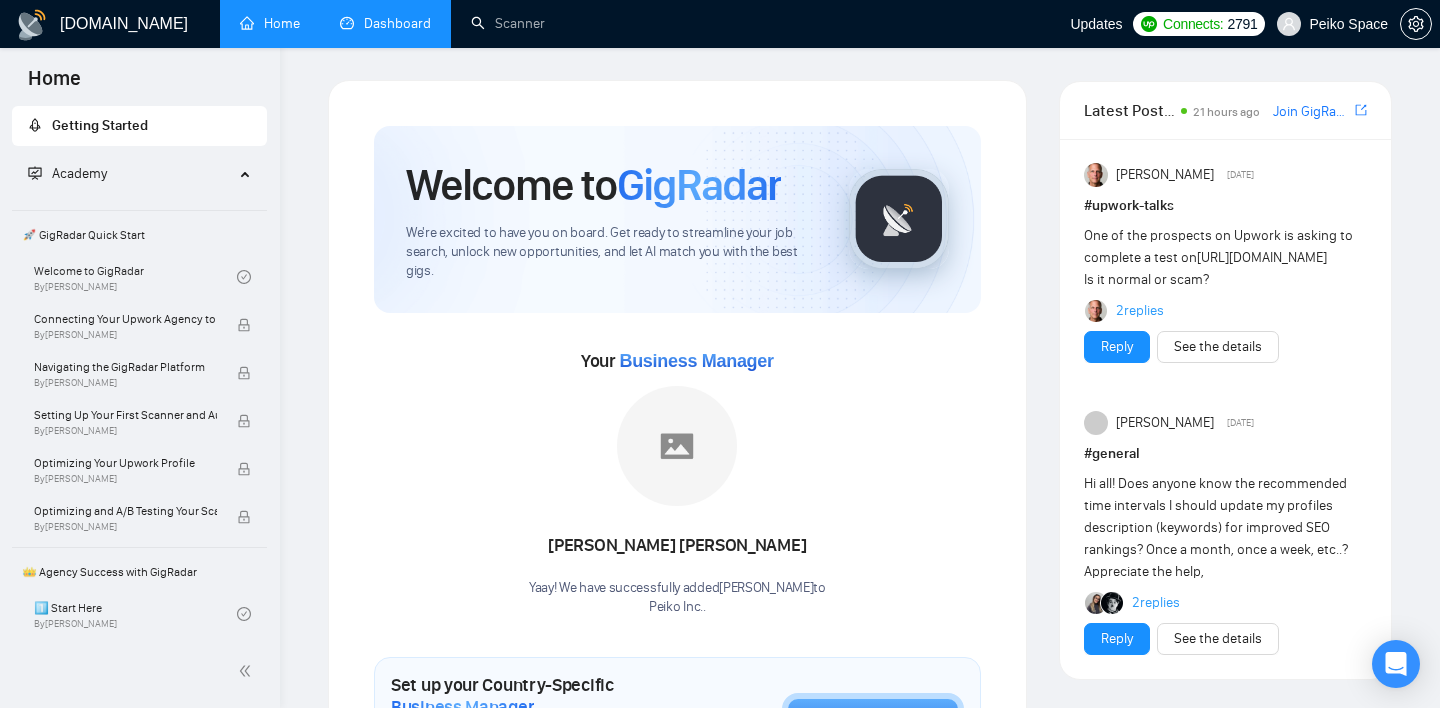 click on "Dashboard" at bounding box center (385, 23) 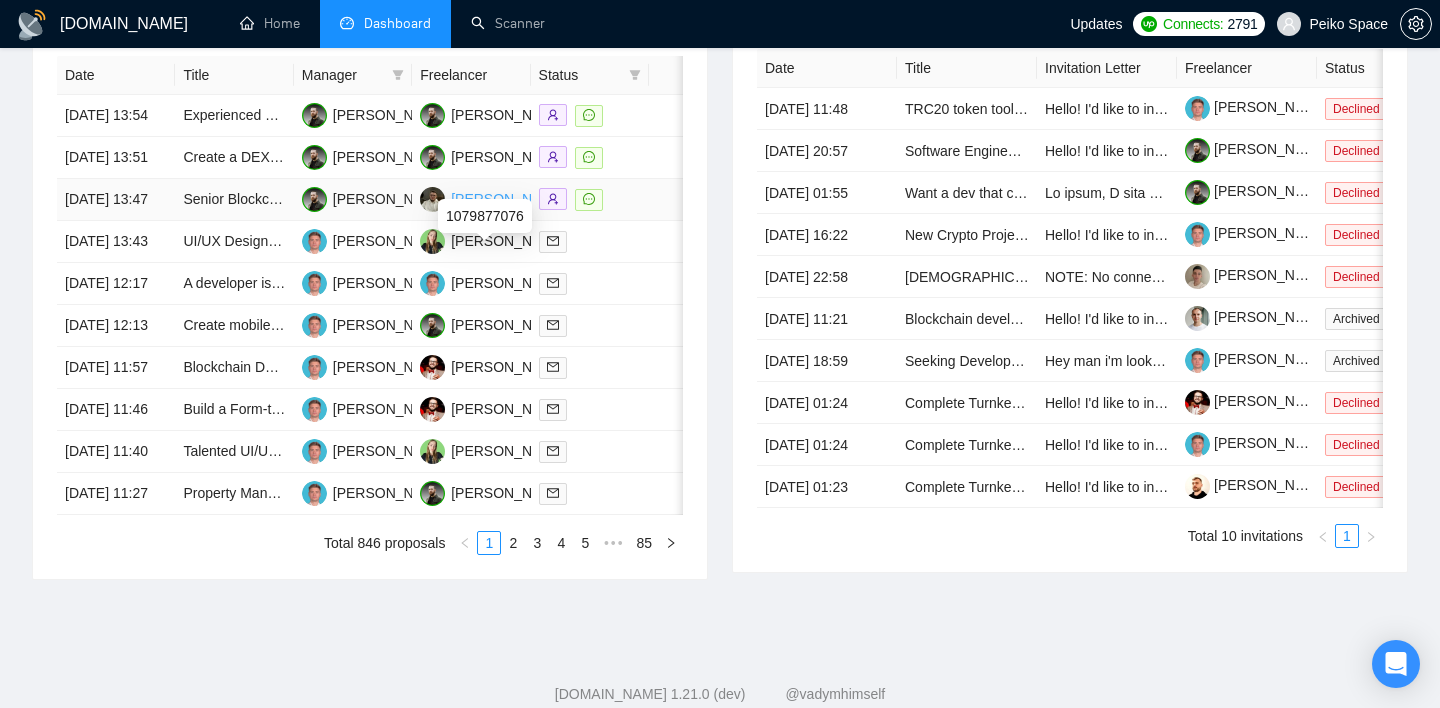 scroll, scrollTop: 1089, scrollLeft: 0, axis: vertical 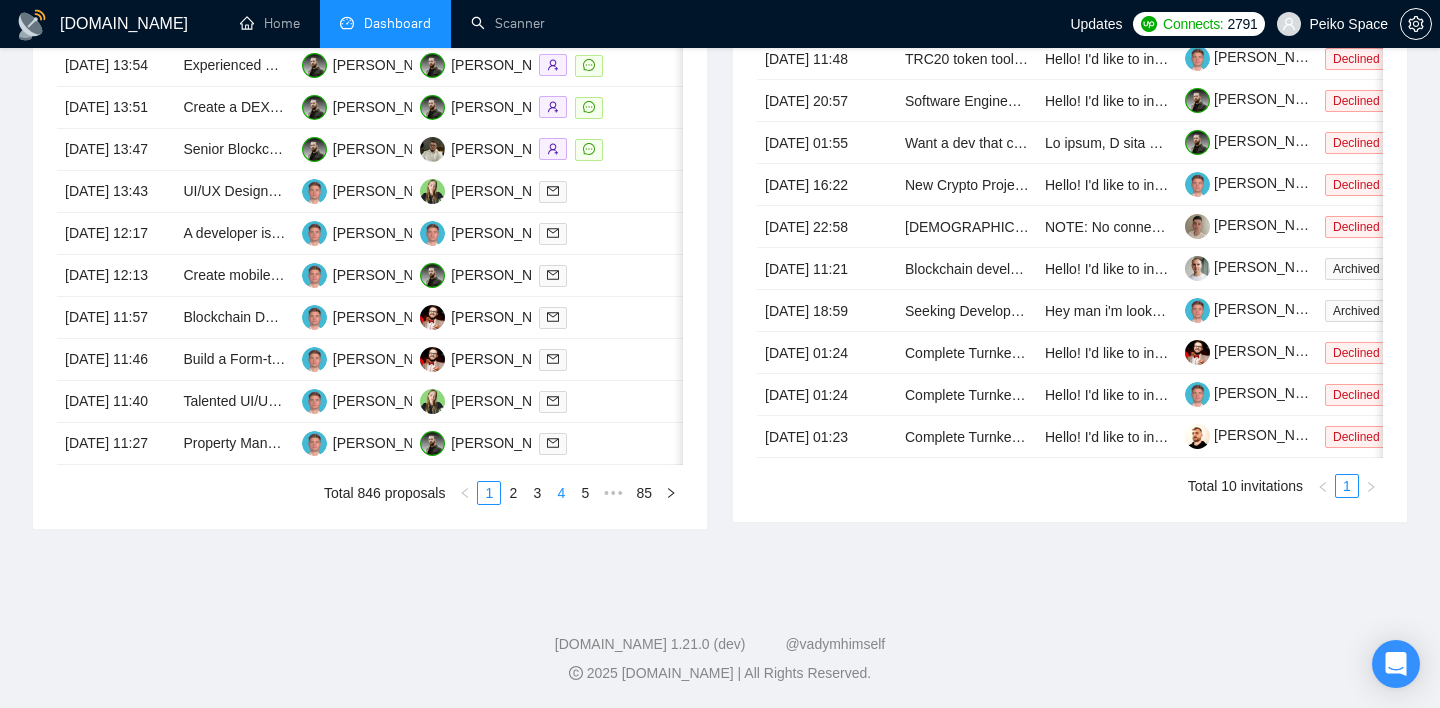 click on "4" at bounding box center [561, 493] 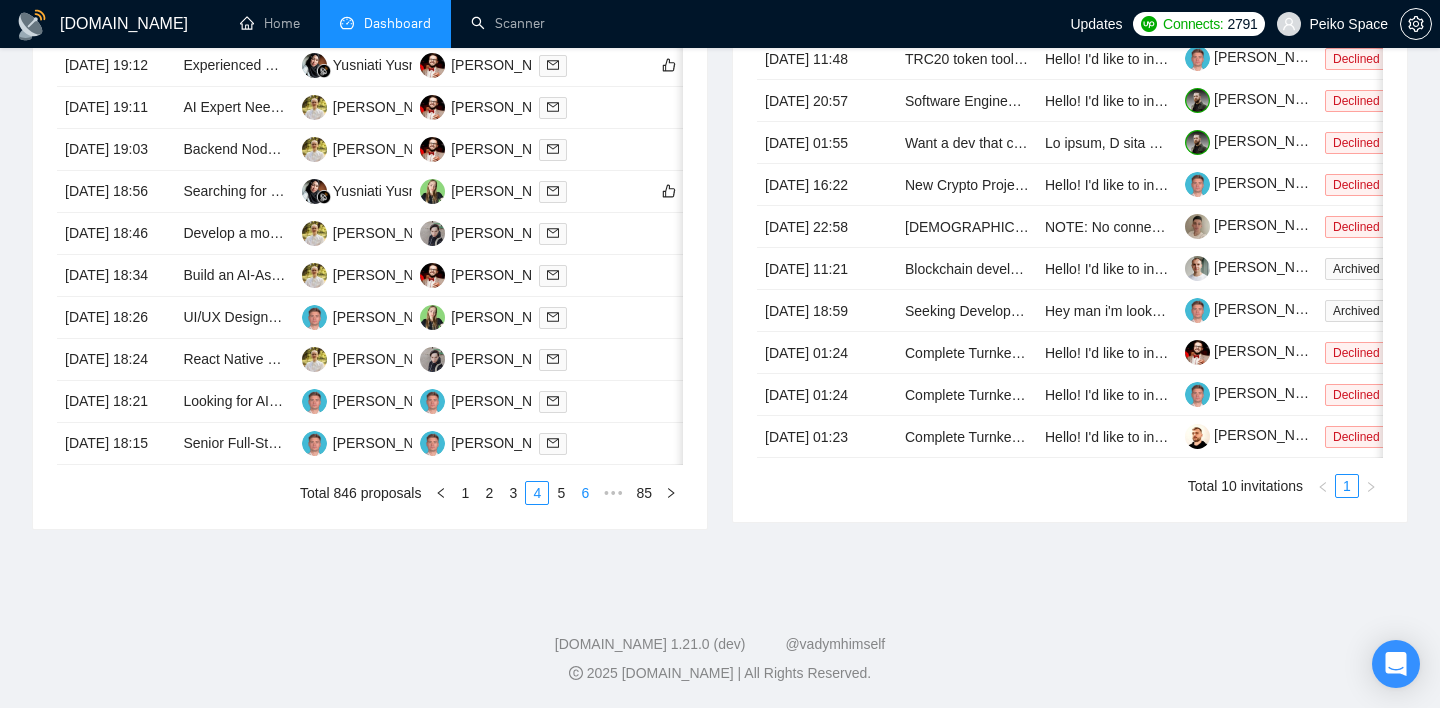 click on "6" at bounding box center [585, 493] 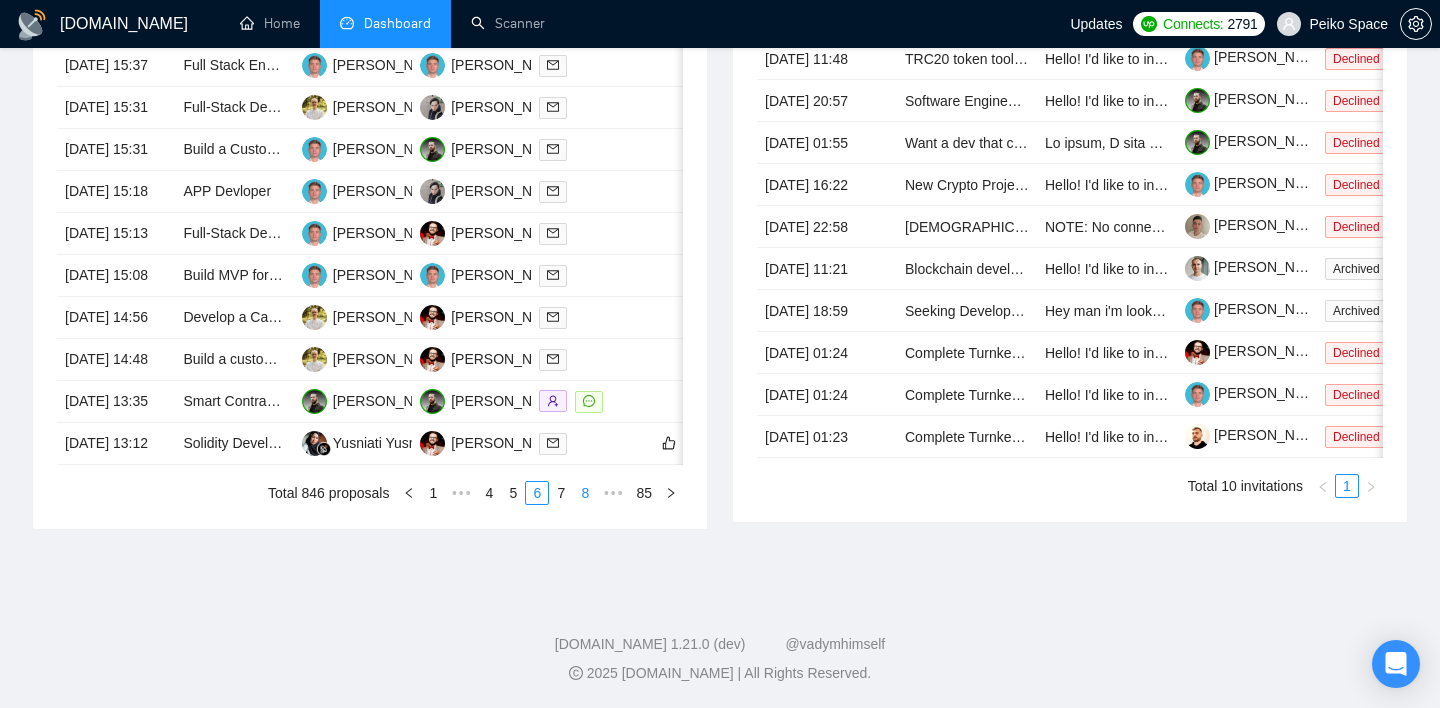 click on "8" at bounding box center [585, 493] 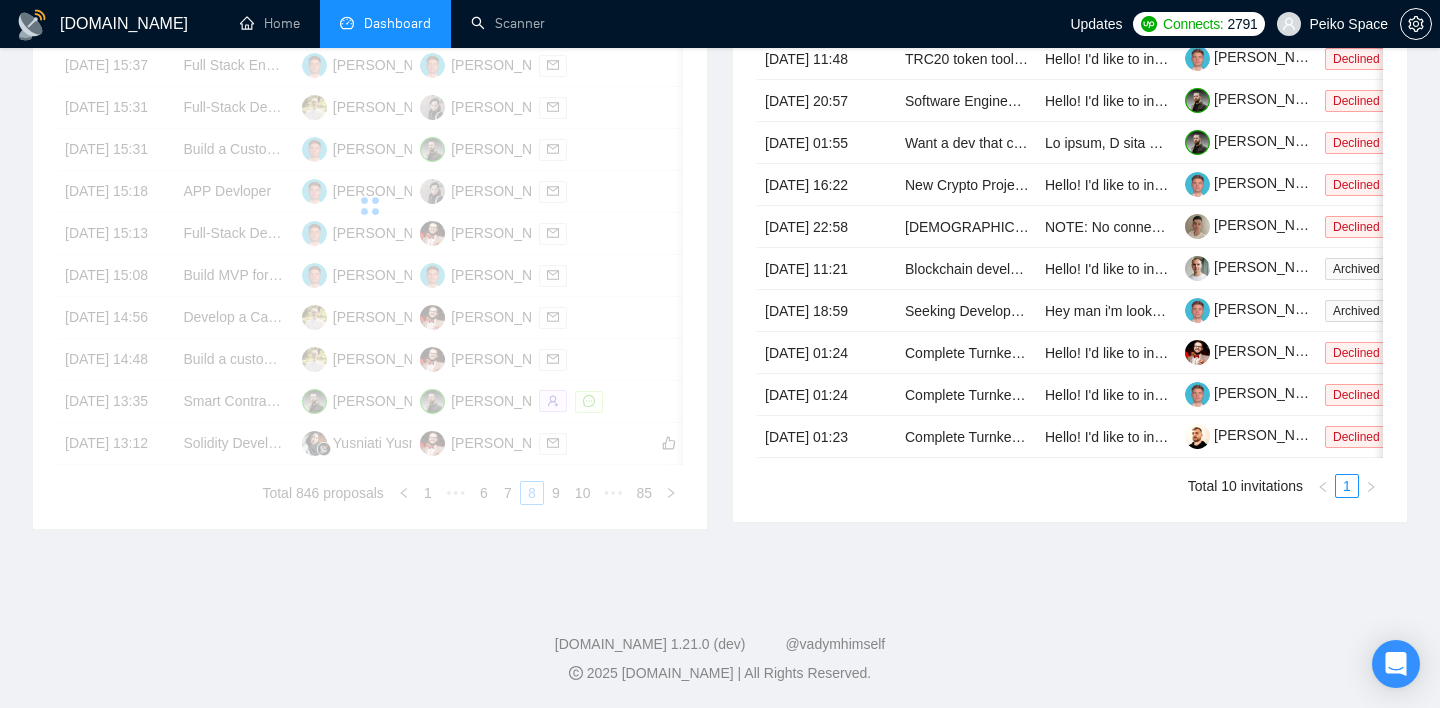 click on "Date Title Manager Freelancer Status               28 Jul, 2025 15:37 Full Stack Engineer Needed for Mobile App | React Native + AWS + App Store DevOps Dima Lebed Dima Lebed 28 Jul, 2025 15:31 Full-Stack Developer (Node.js, React, TypeScript) Pavlo Melnichenko Vyacheslav Drobyshev 28 Jul, 2025 15:31 Build a Custom Video Workout App with Smart Exercise Selection Dima Lebed Max Chopiak 28 Jul, 2025 15:18 APP Devloper Dima Lebed Vyacheslav Drobyshev 28 Jul, 2025 15:13 Full-Stack Developer: Jobs Aggregator MVP Dima Lebed Max Privalov 28 Jul, 2025 15:08 Build MVP for AI Tool Discovery Platform (Web + AI Integration) Dima Lebed Dima Lebed 28 Jul, 2025 14:56 Develop a Car Service Marketplace Platform (Web & Mobile) Pavlo Melnichenko Max Privalov 28 Jul, 2025 14:48 Build a customer Platform / Dashboard Pavlo Melnichenko Max Privalov 28 Jul, 2025 13:35 Smart Contract Developer Needed for Upcoming Project Max Chopiak Max Chopiak 28 Jul, 2025 13:12 Solidity Developer Needed for USDT Flash Wrapper Contract 1 6 7 8" at bounding box center (370, 255) 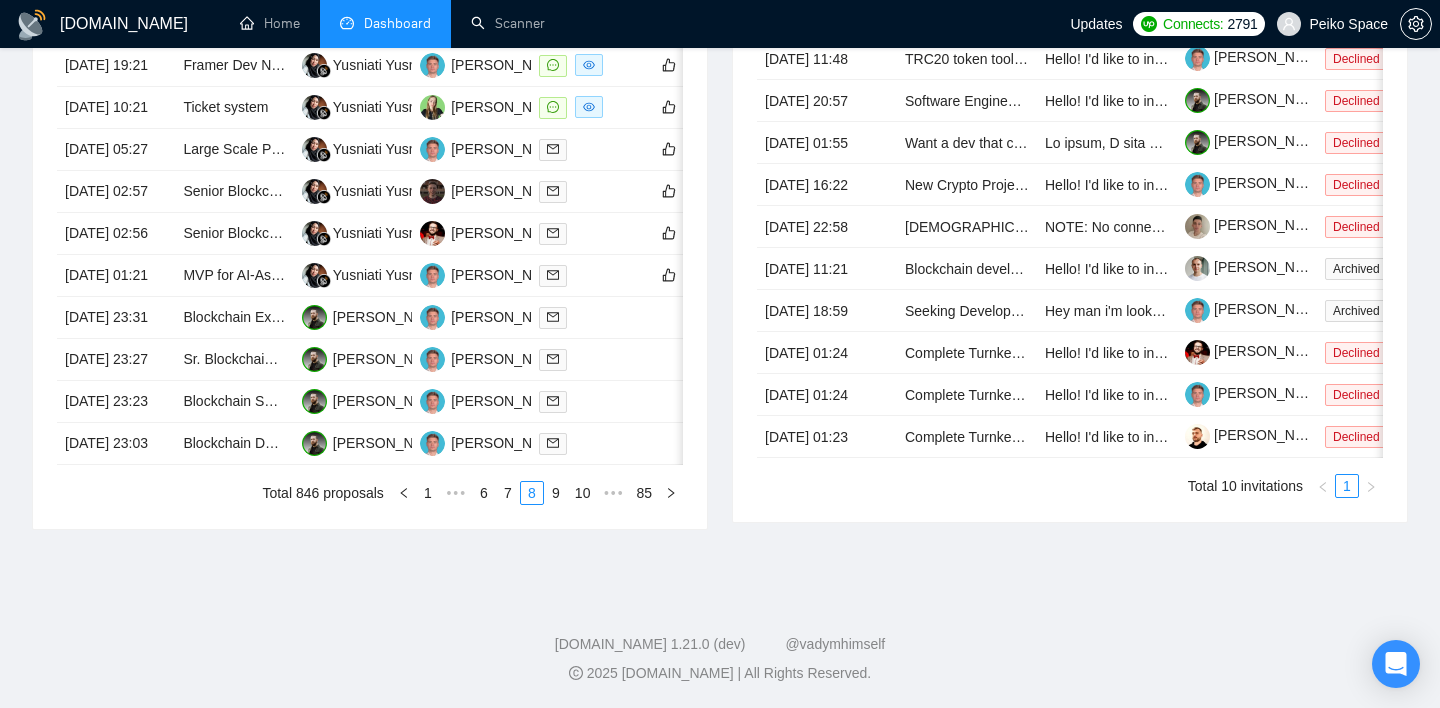 click on "10" at bounding box center [583, 493] 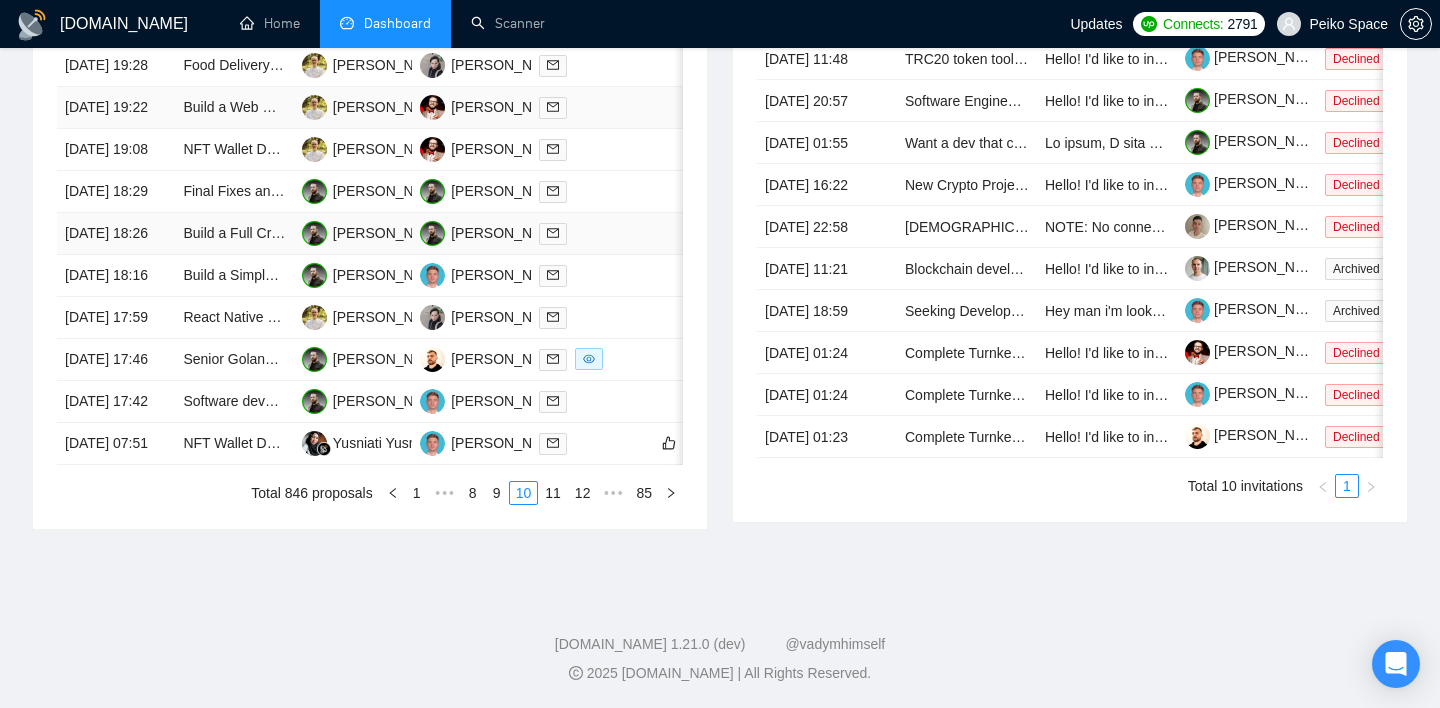 scroll, scrollTop: 1089, scrollLeft: 0, axis: vertical 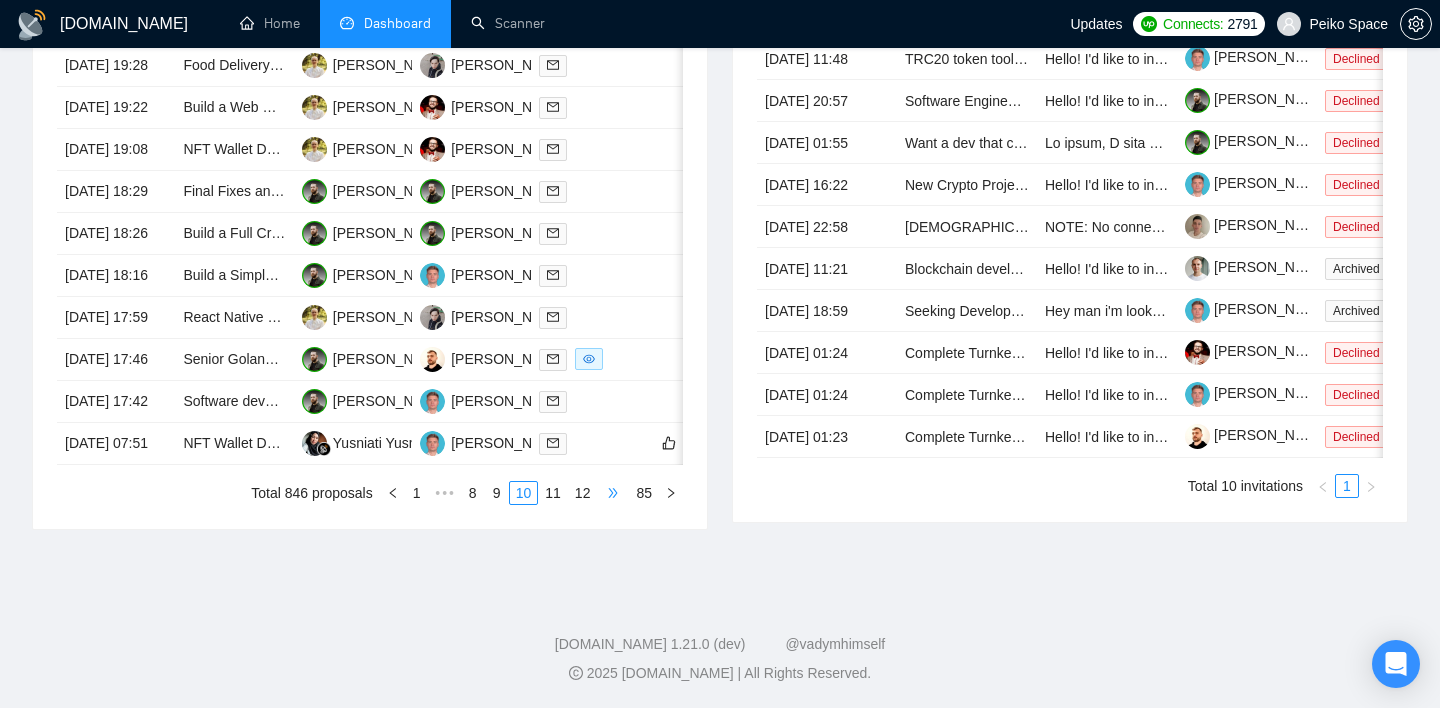 click on "•••" at bounding box center [613, 493] 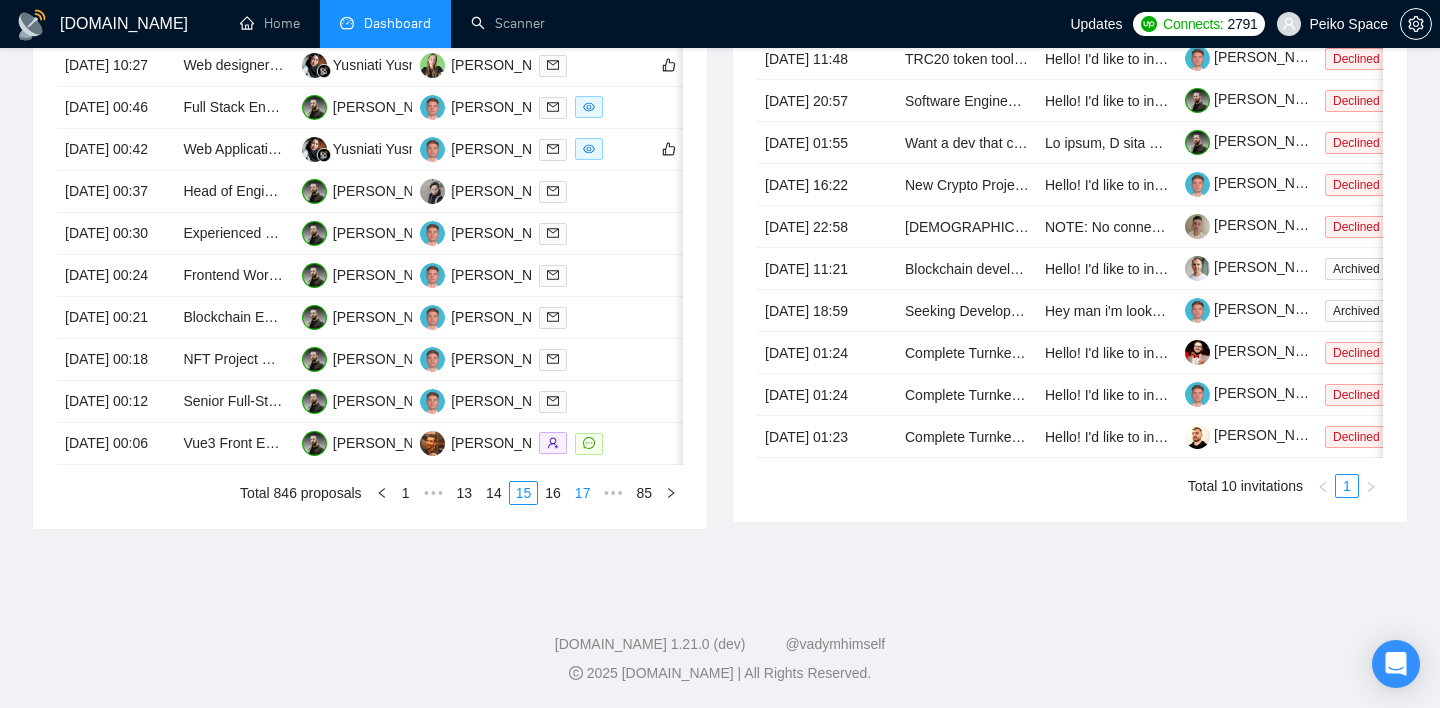 click on "17" at bounding box center (583, 493) 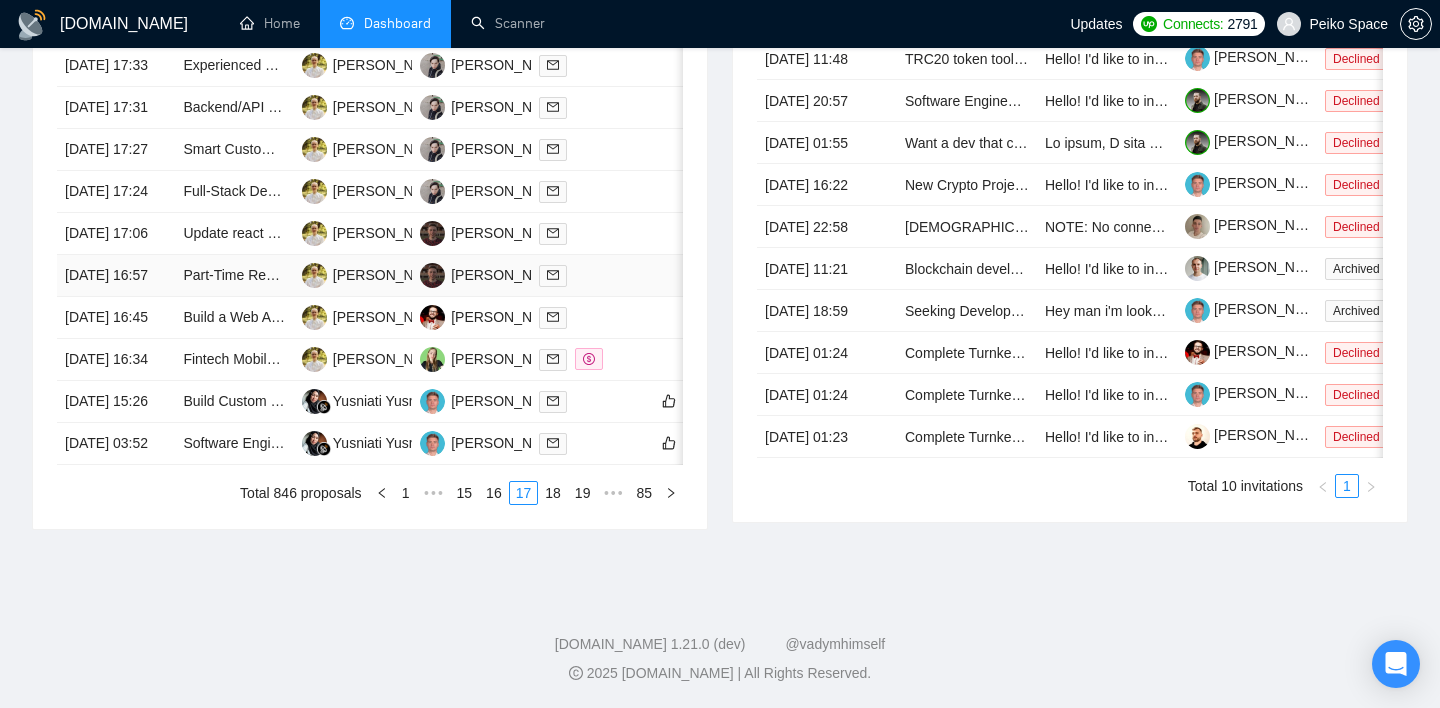 click at bounding box center [683, 276] 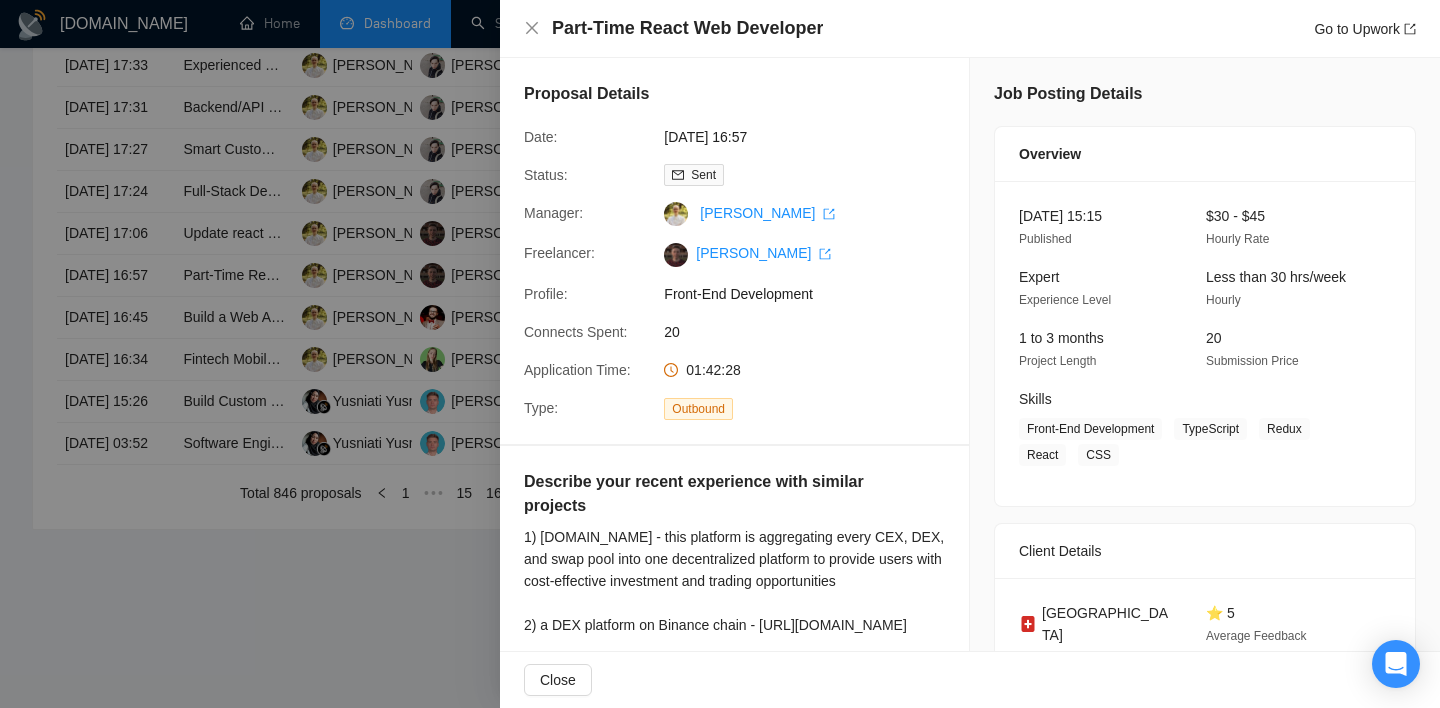 click at bounding box center [720, 354] 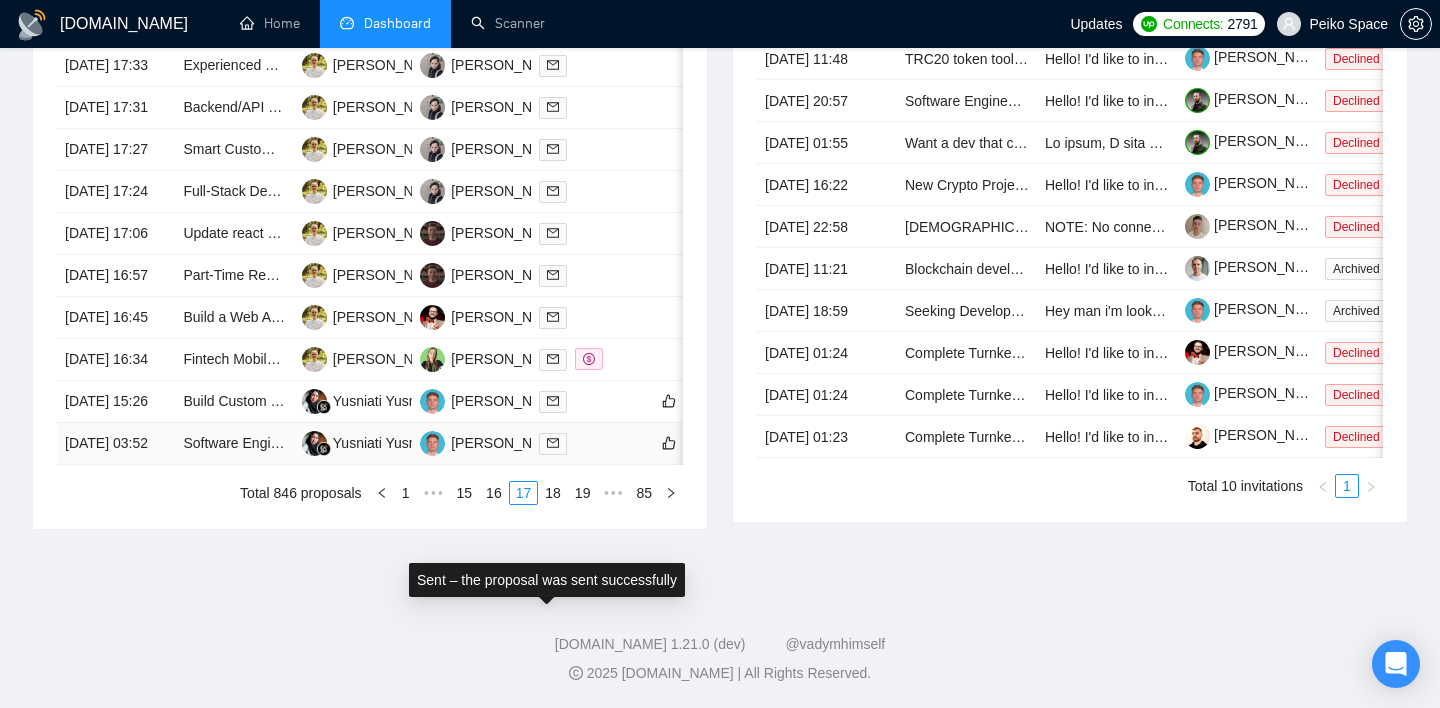 scroll, scrollTop: 986, scrollLeft: 0, axis: vertical 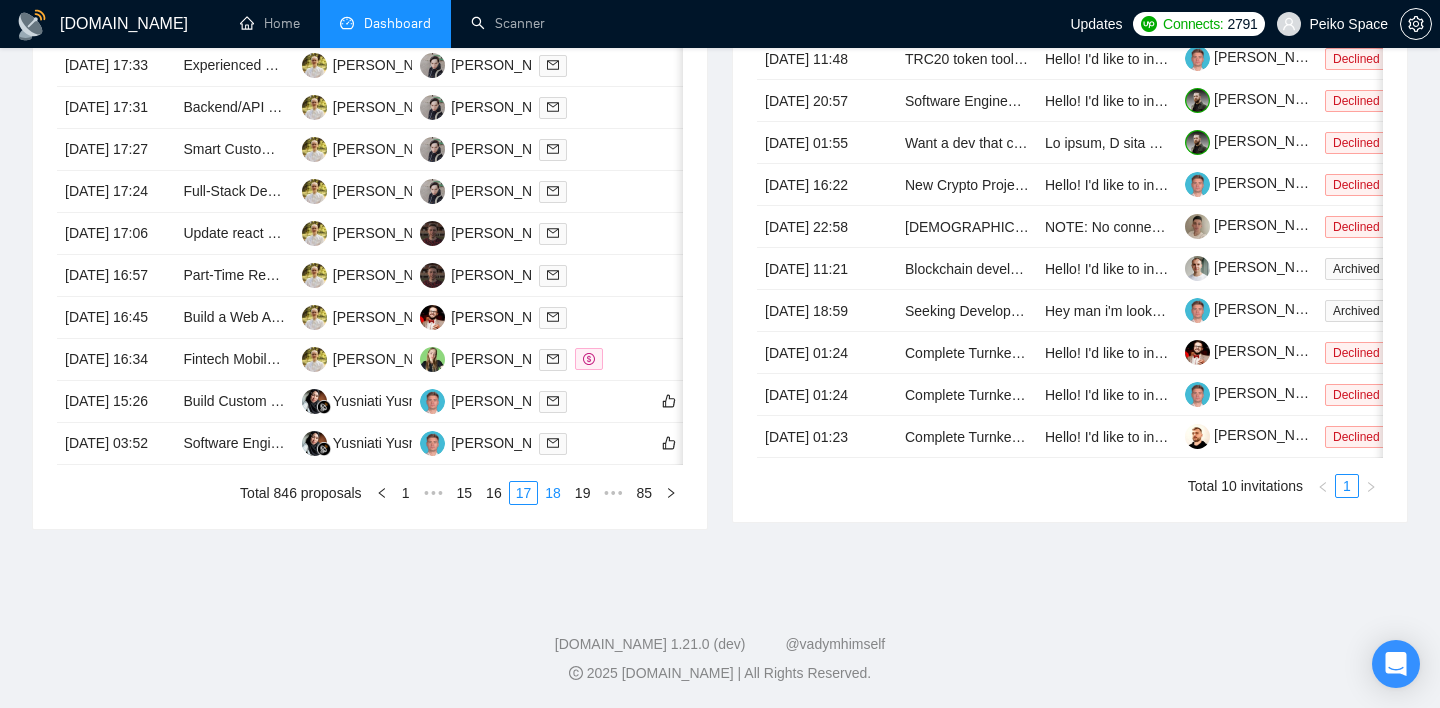 click on "18" at bounding box center [553, 493] 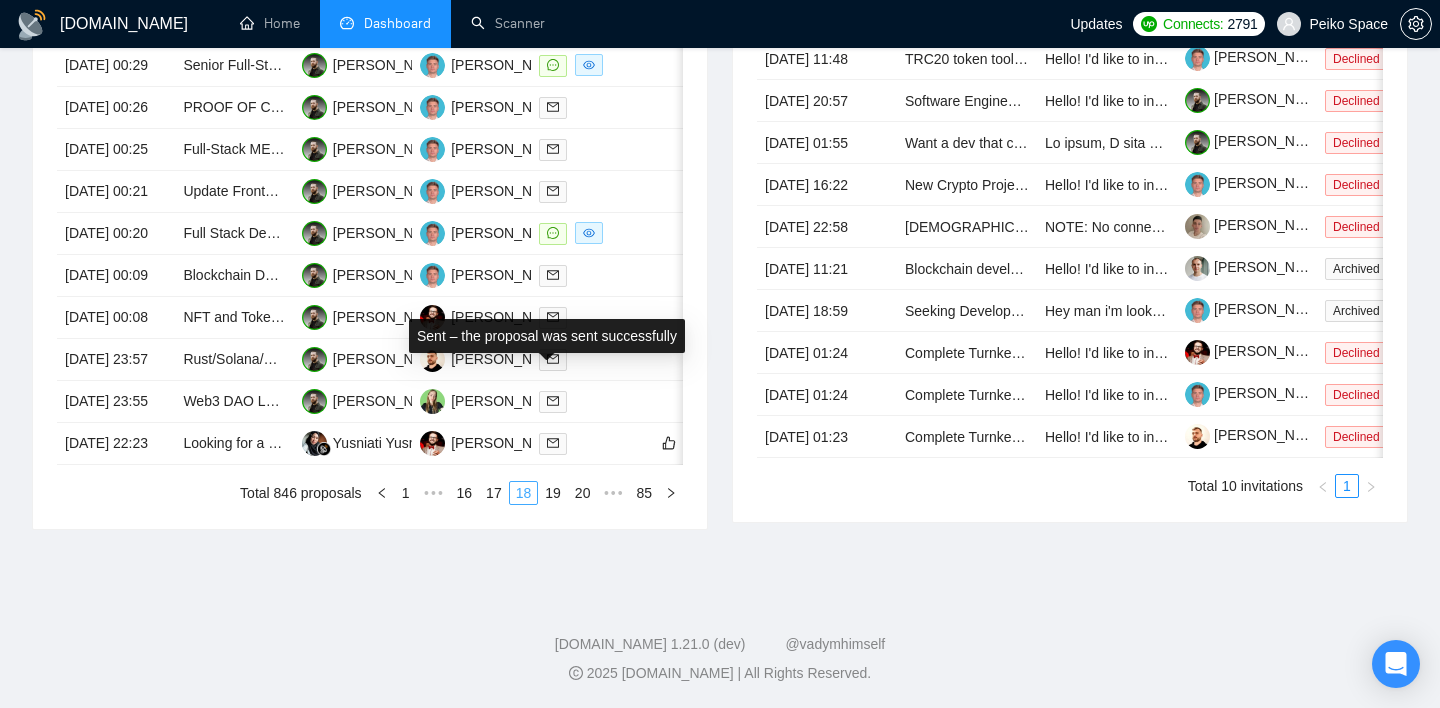 scroll, scrollTop: 1067, scrollLeft: 0, axis: vertical 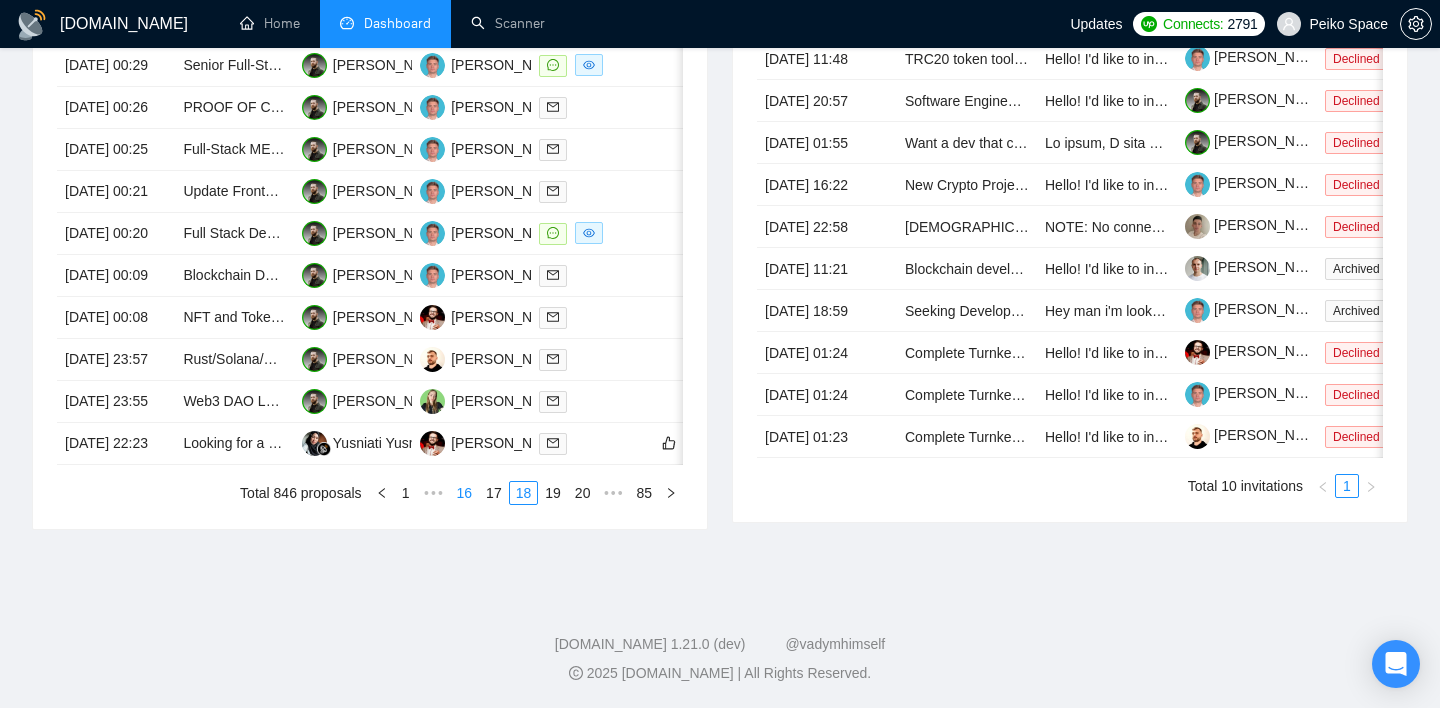click on "16" at bounding box center (465, 493) 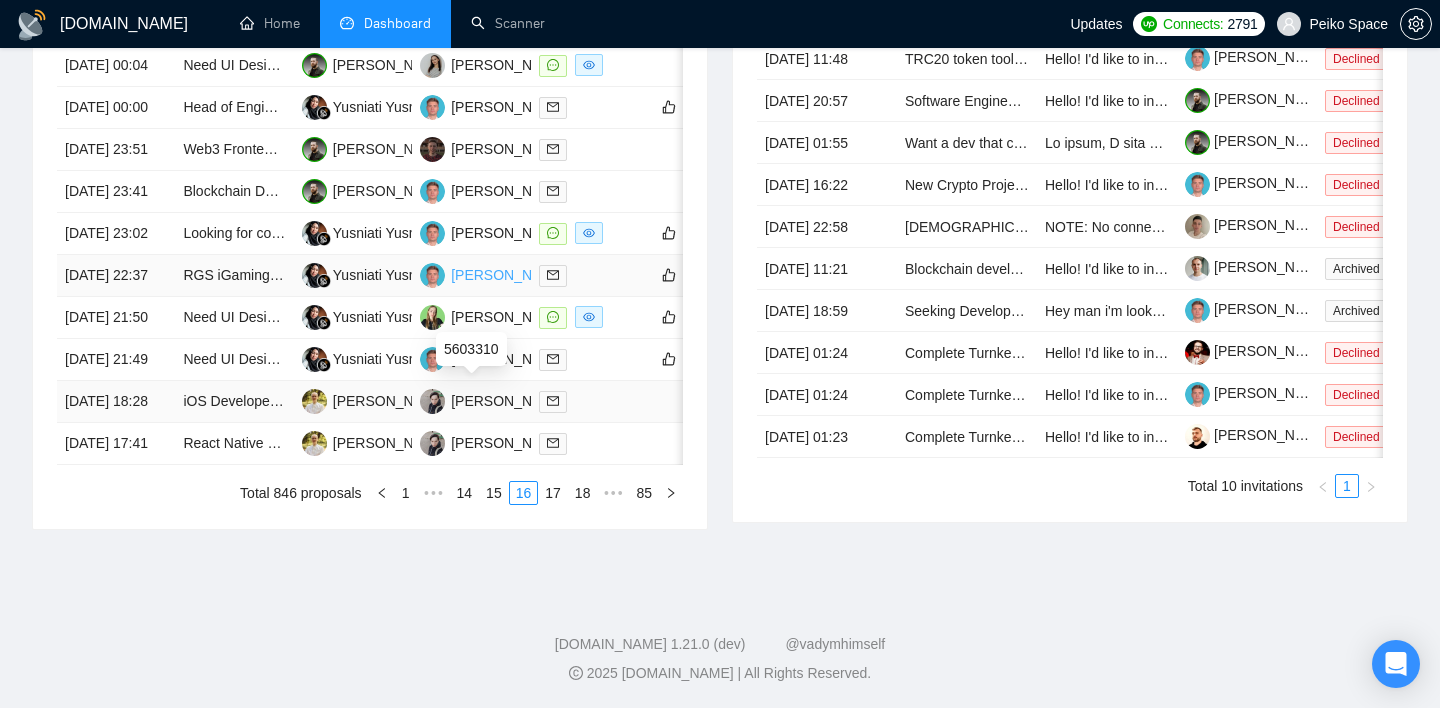 scroll, scrollTop: 1089, scrollLeft: 0, axis: vertical 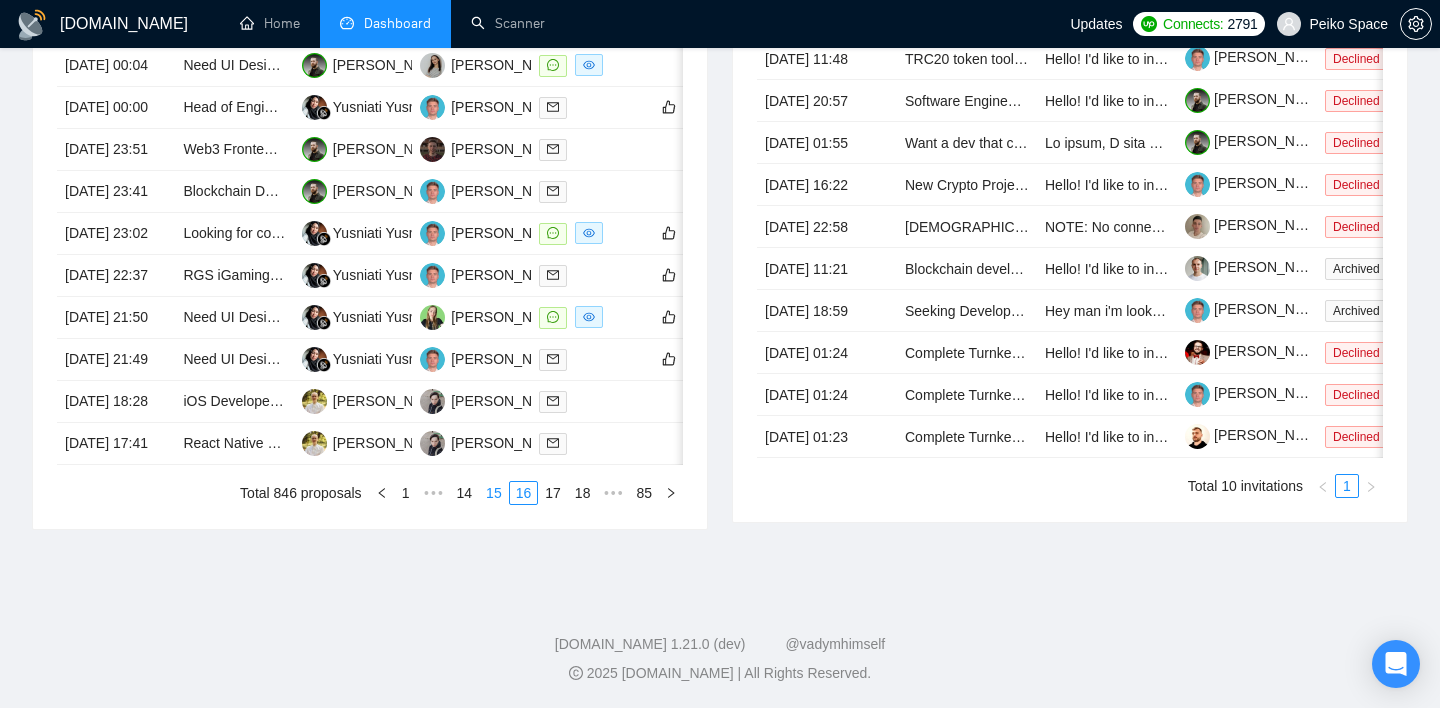 click on "15" at bounding box center [494, 493] 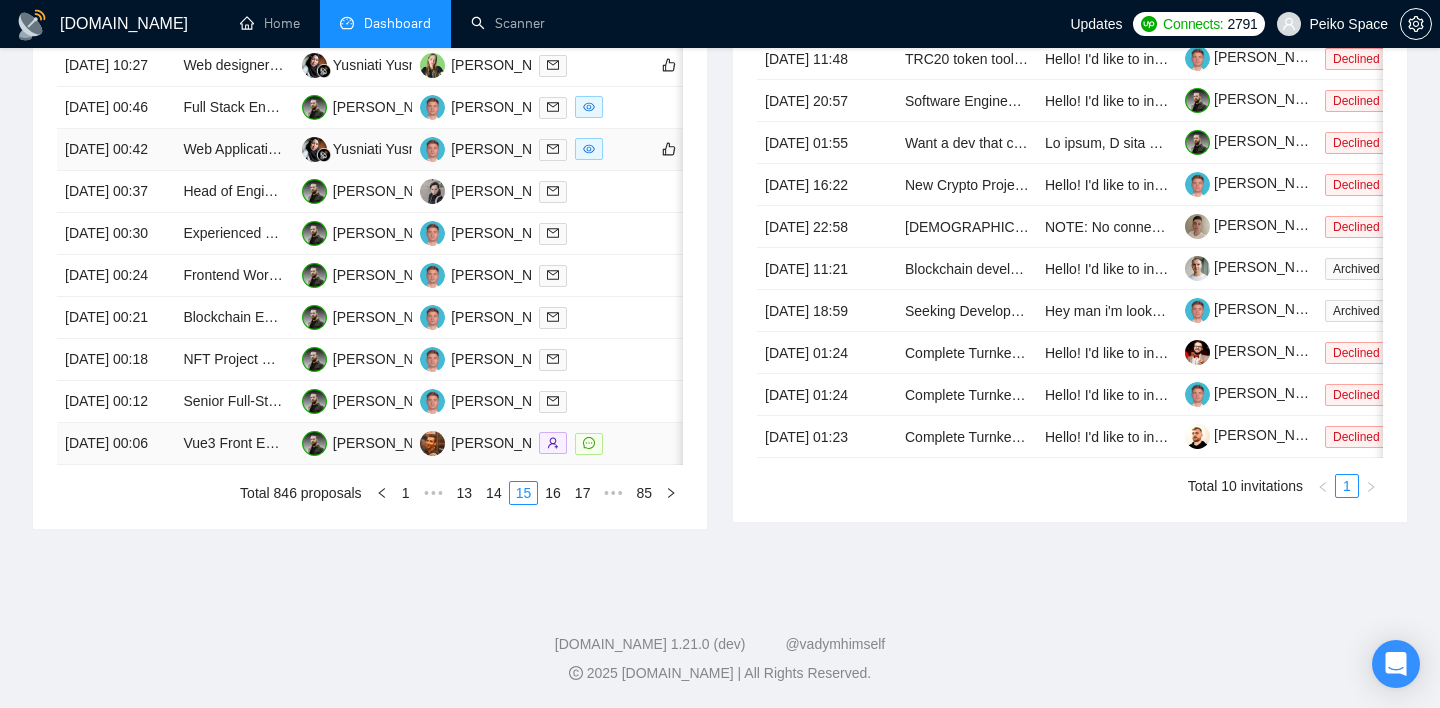 scroll, scrollTop: 1089, scrollLeft: 0, axis: vertical 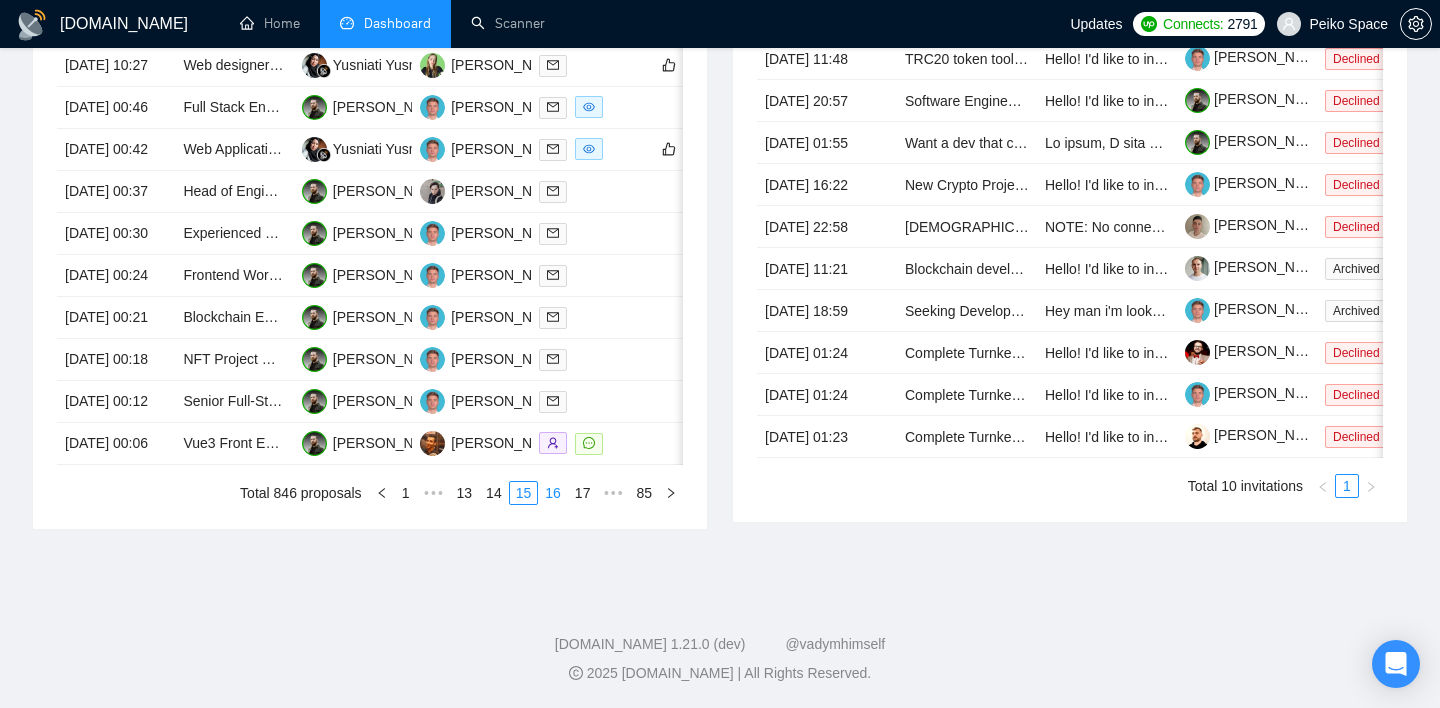 click on "16" at bounding box center [553, 493] 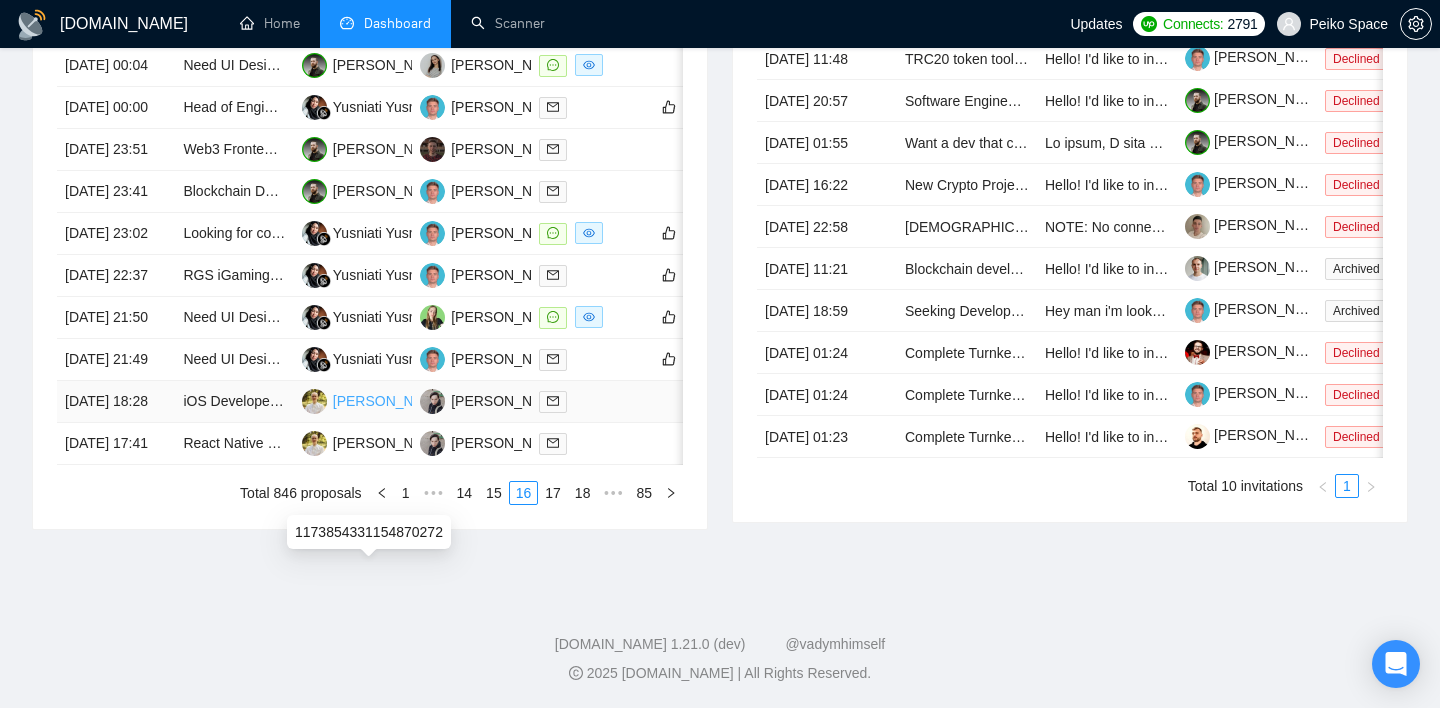 scroll, scrollTop: 1048, scrollLeft: 0, axis: vertical 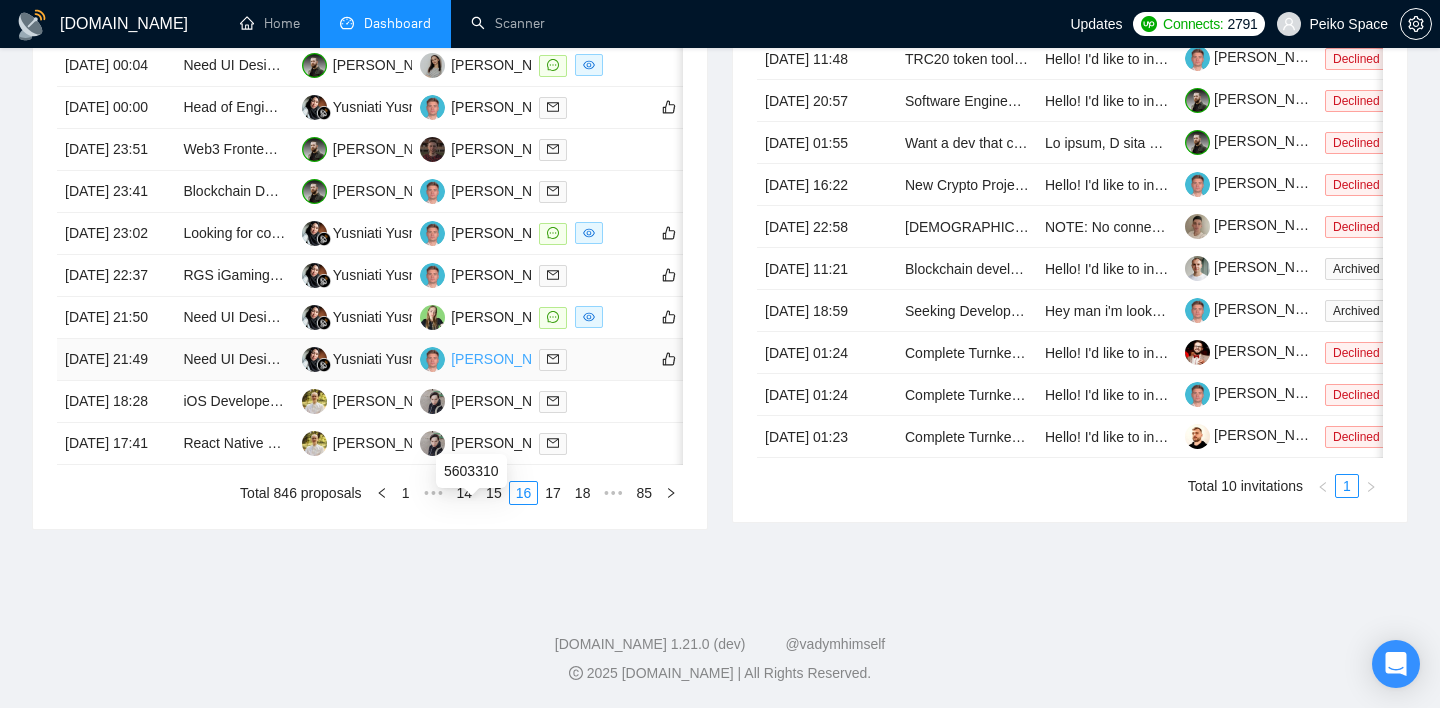 click on "Dima Lebed" at bounding box center (508, 359) 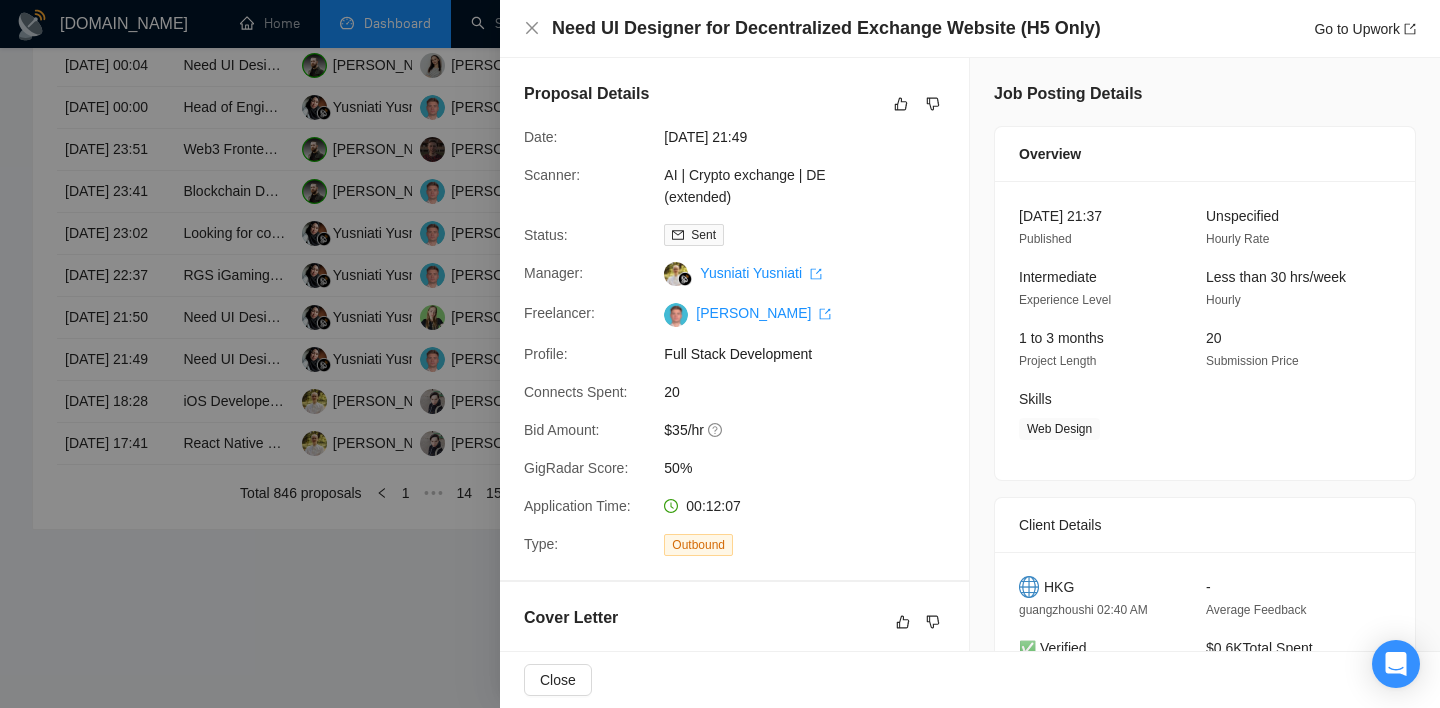 click at bounding box center [720, 354] 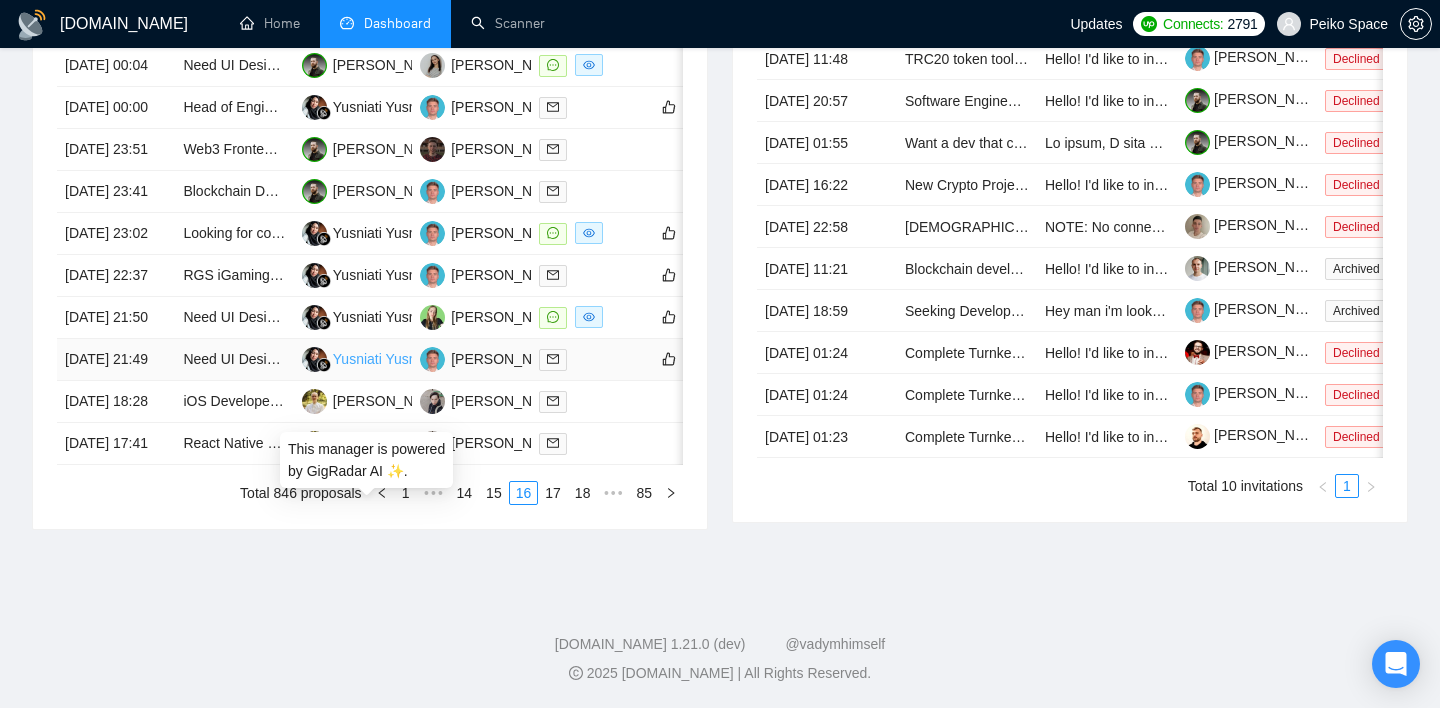 click on "Yusniati Yusniati" at bounding box center (384, 359) 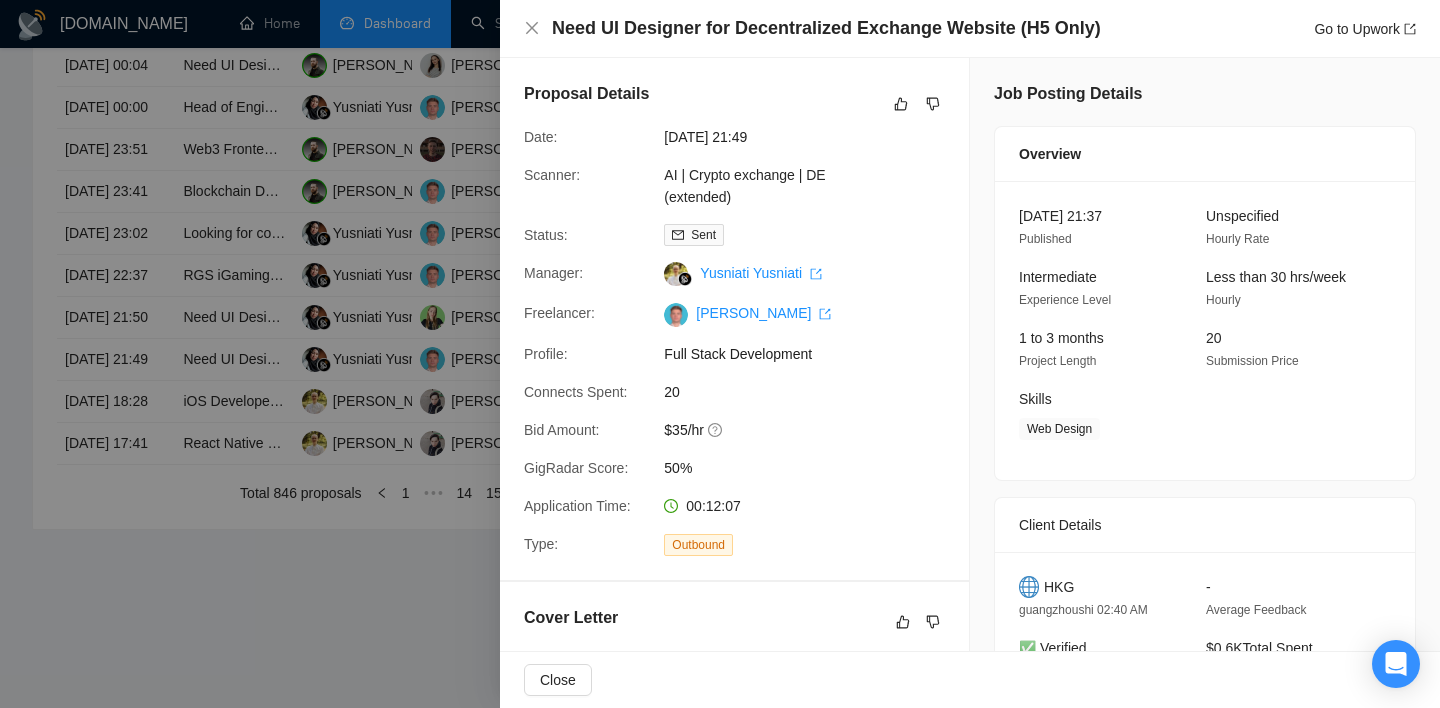 click at bounding box center (720, 354) 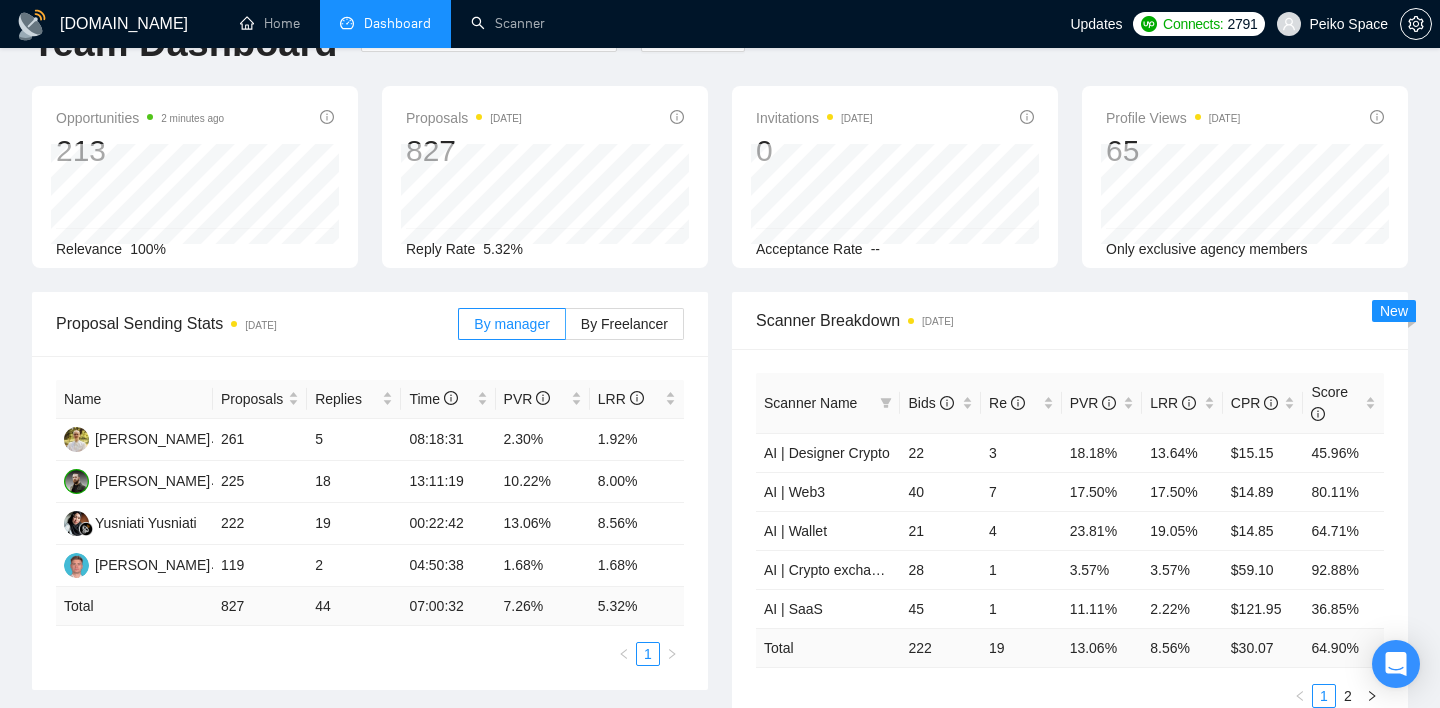 scroll, scrollTop: 0, scrollLeft: 0, axis: both 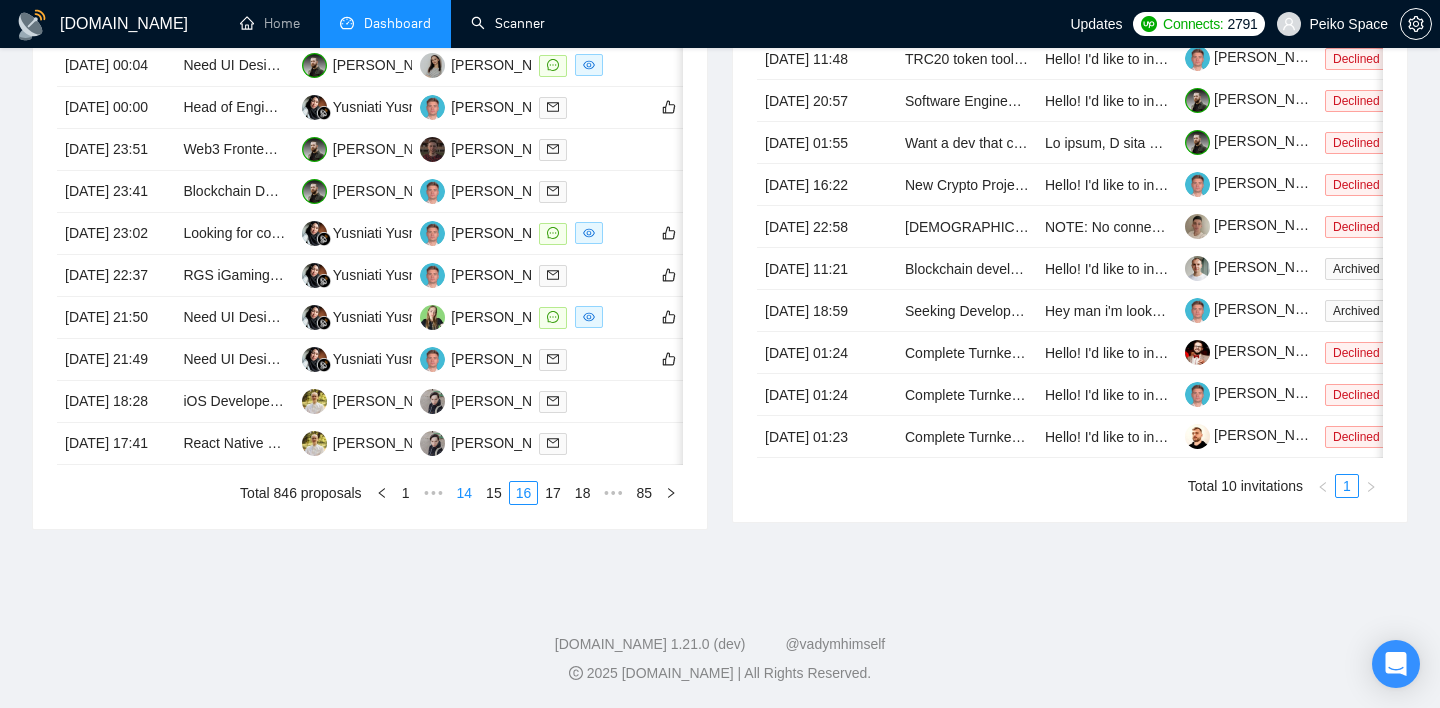 click on "14" at bounding box center (465, 493) 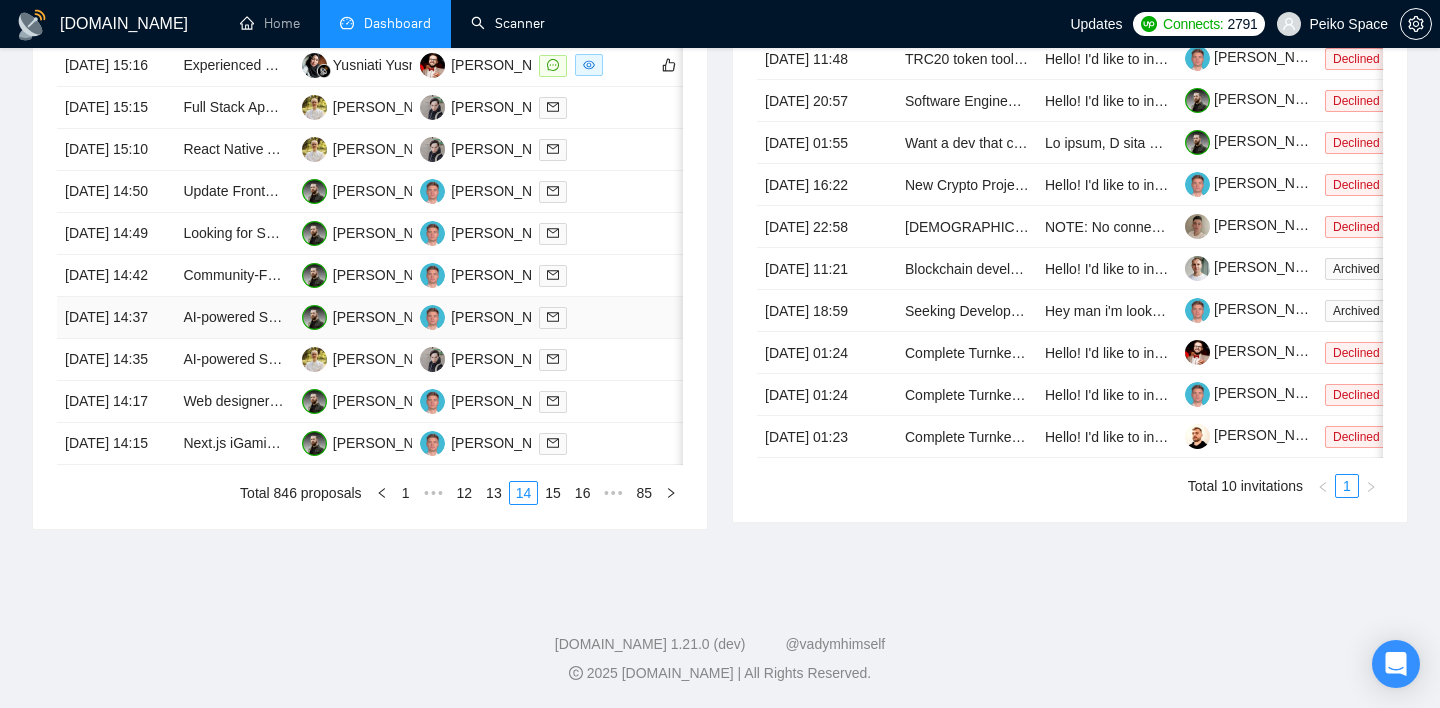scroll, scrollTop: 948, scrollLeft: 0, axis: vertical 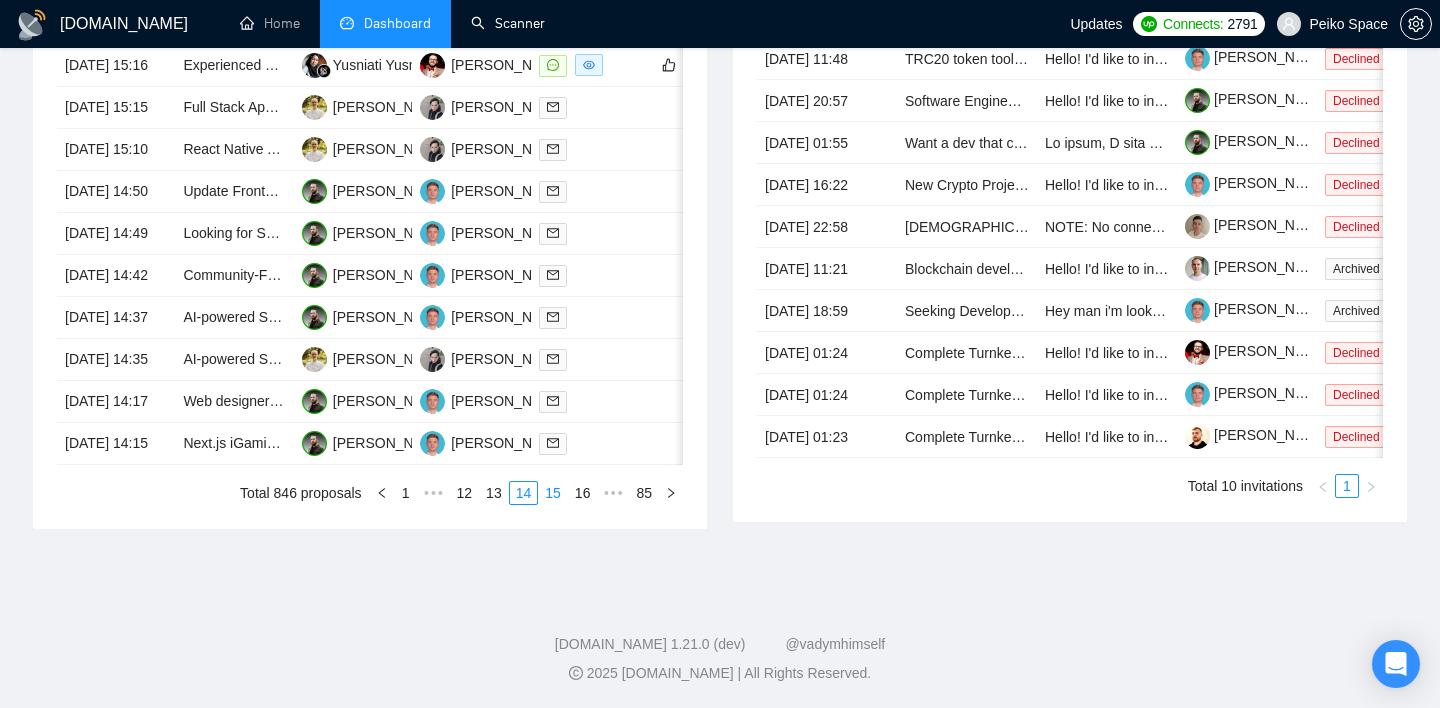 click on "15" at bounding box center (553, 493) 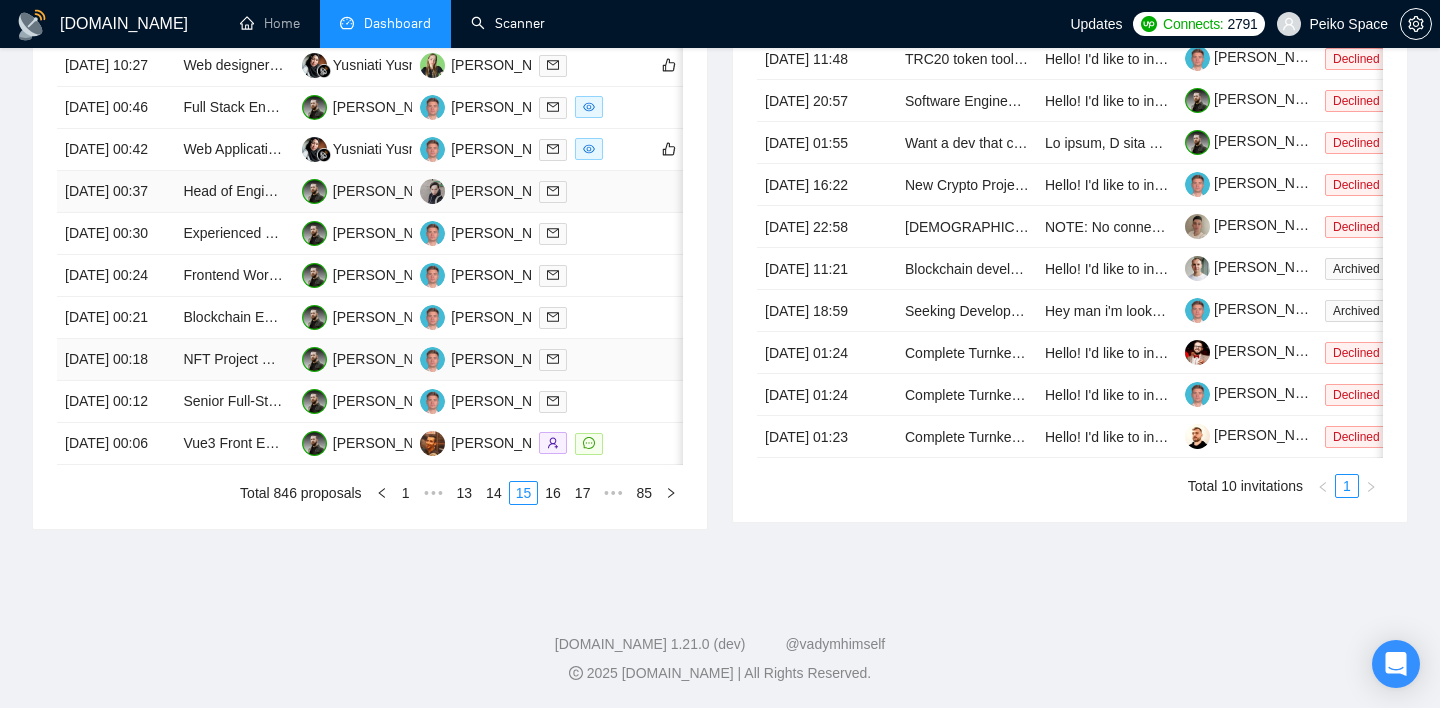 scroll, scrollTop: 1089, scrollLeft: 0, axis: vertical 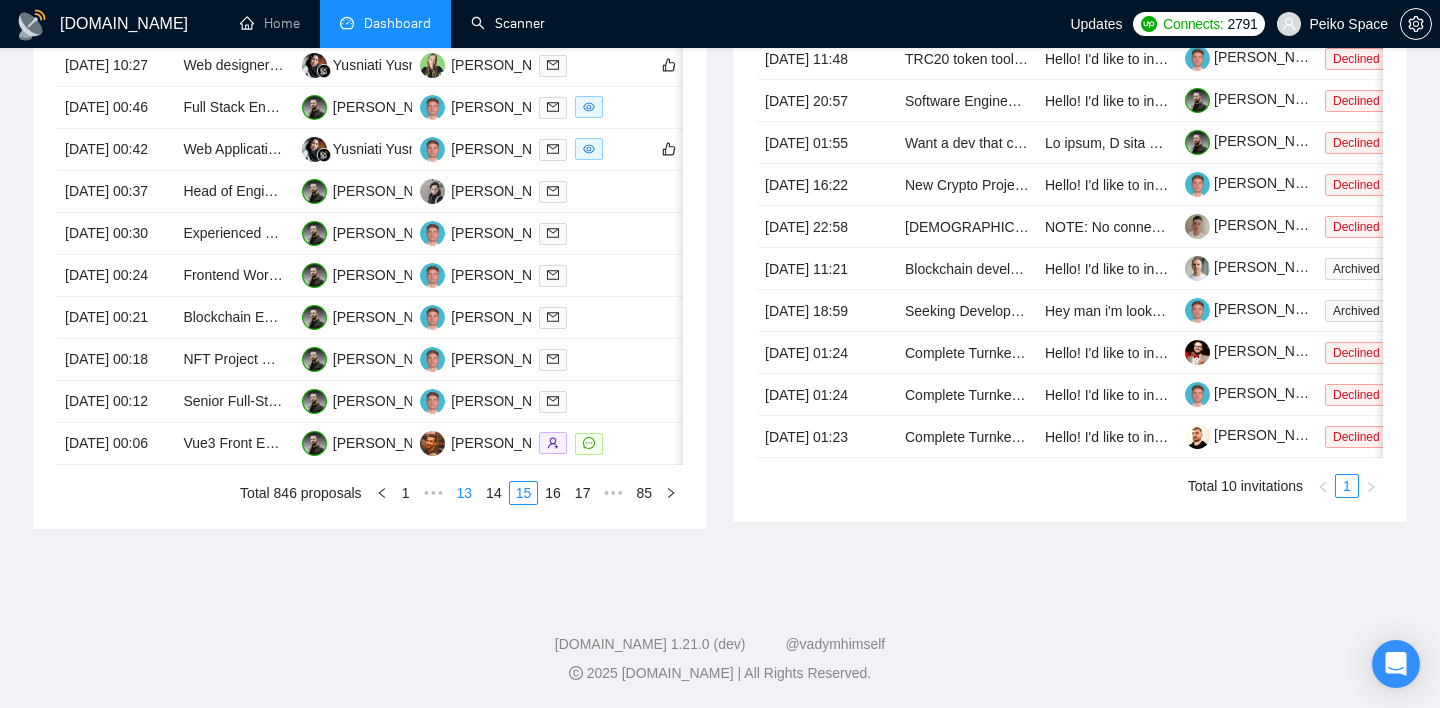 click on "13" at bounding box center [465, 493] 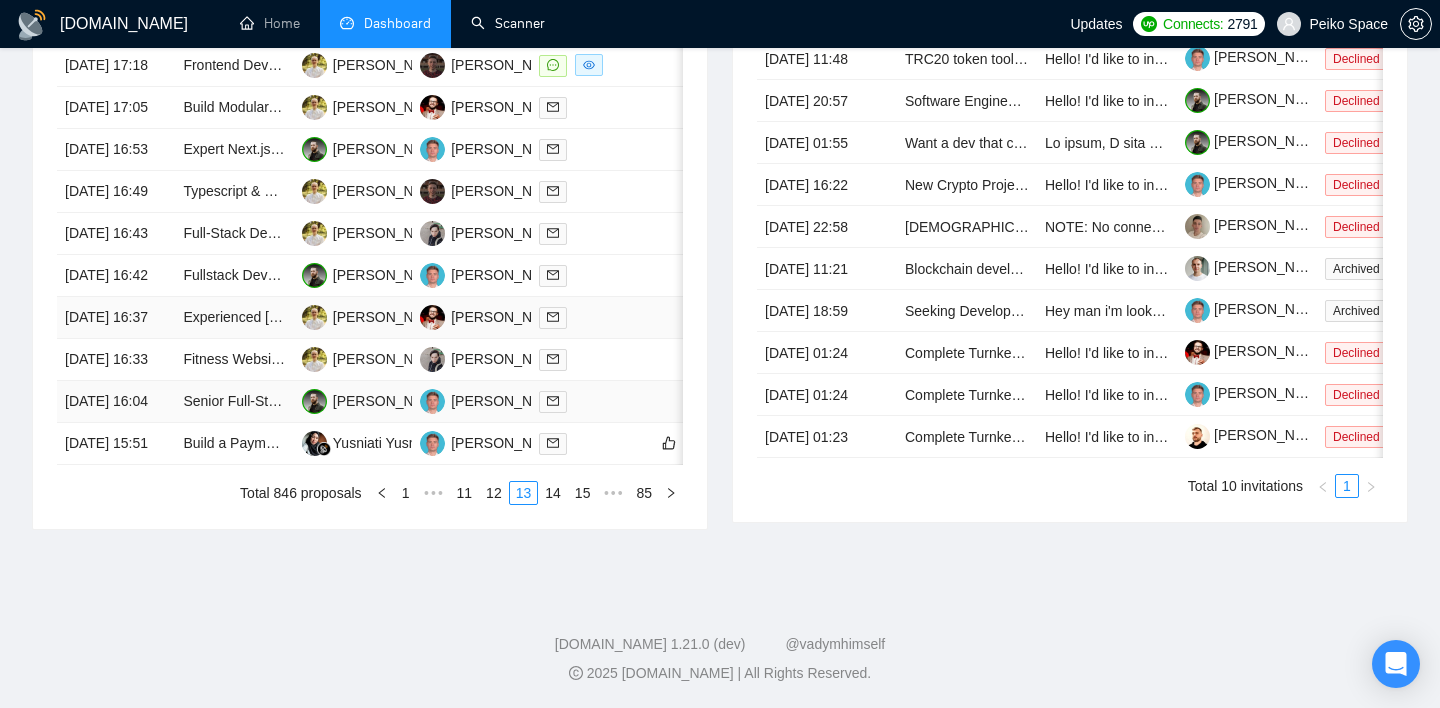 scroll, scrollTop: 972, scrollLeft: 0, axis: vertical 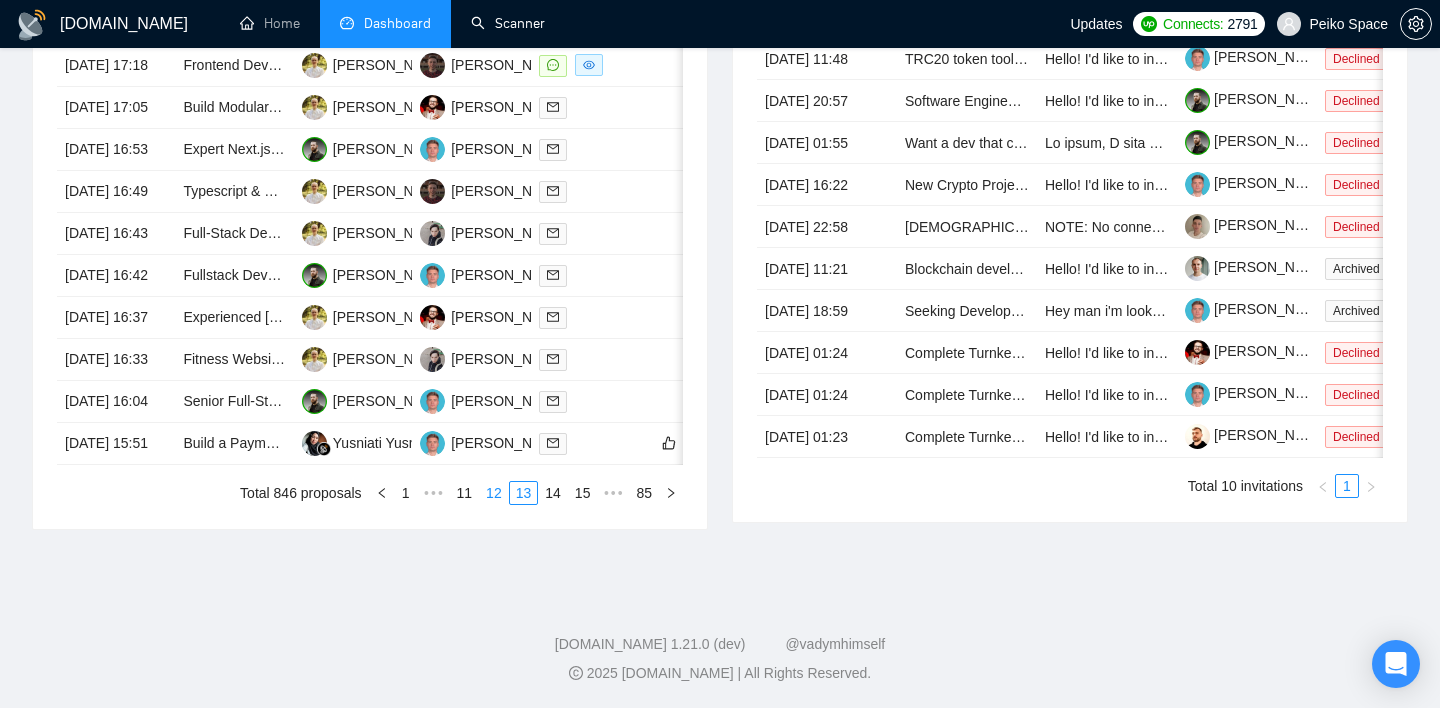 click on "12" at bounding box center (494, 493) 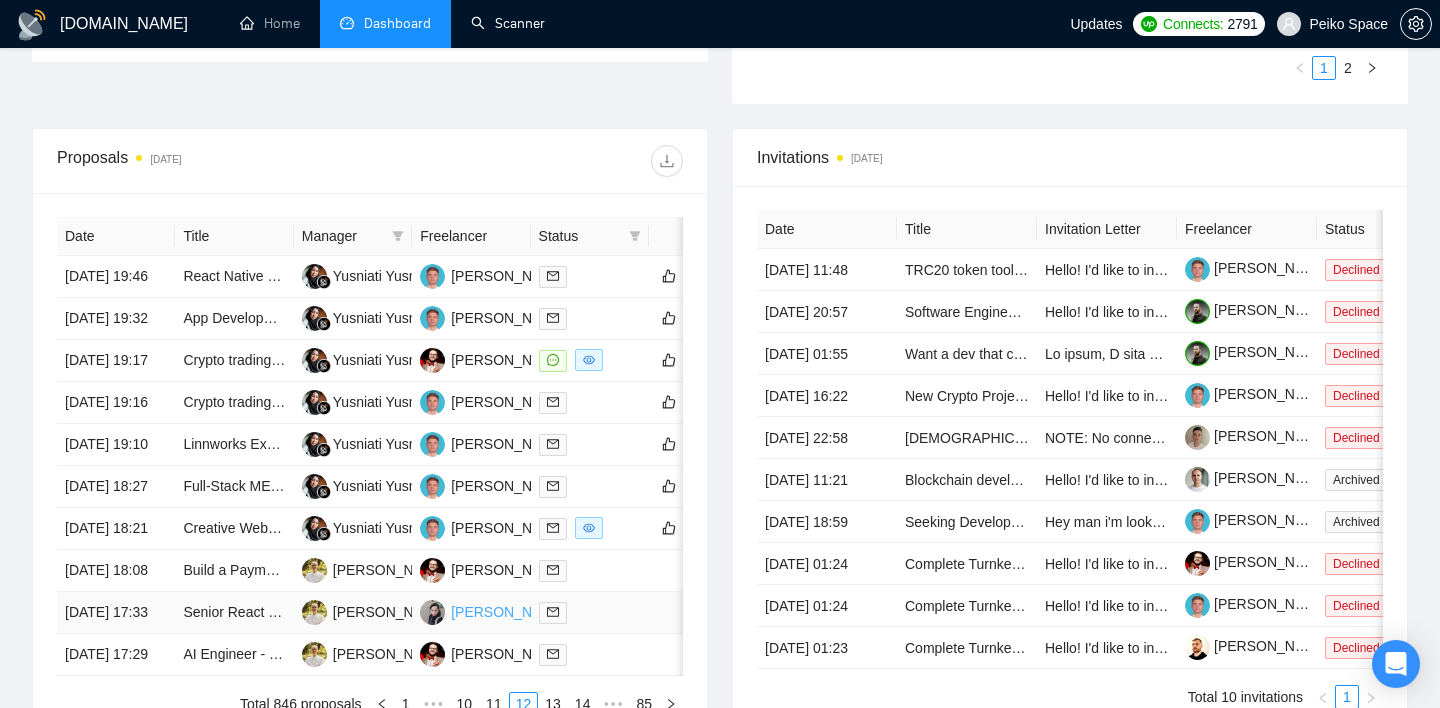 scroll, scrollTop: 683, scrollLeft: 0, axis: vertical 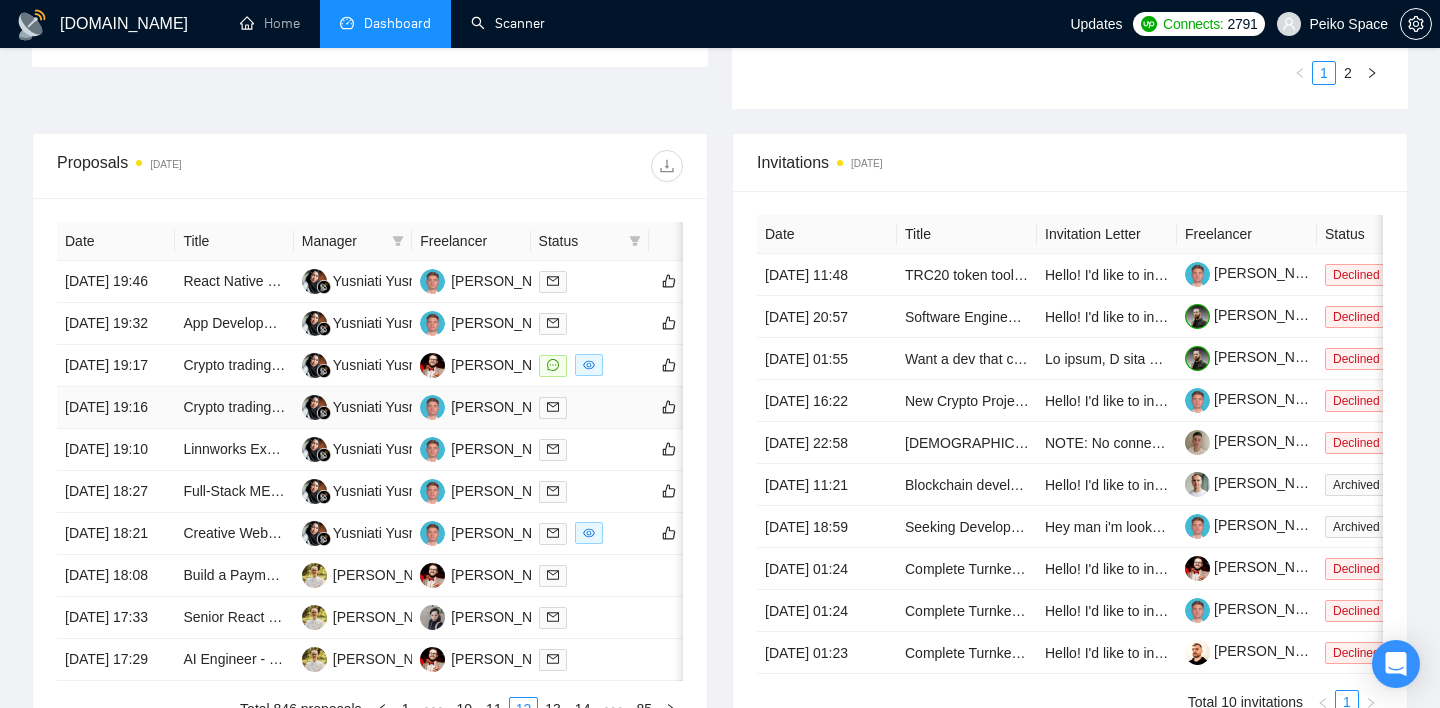 click on "Crypto trading platform using Node.js" at bounding box center (234, 408) 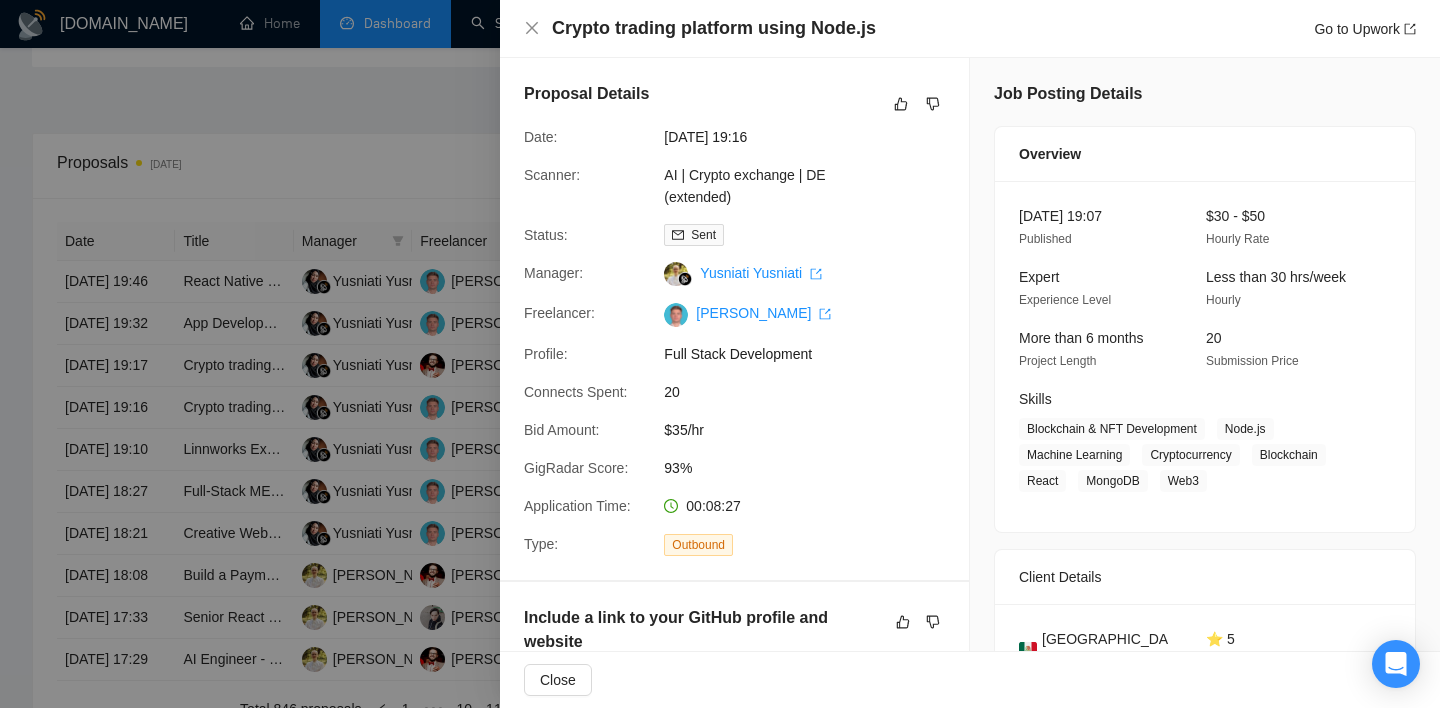 click at bounding box center (720, 354) 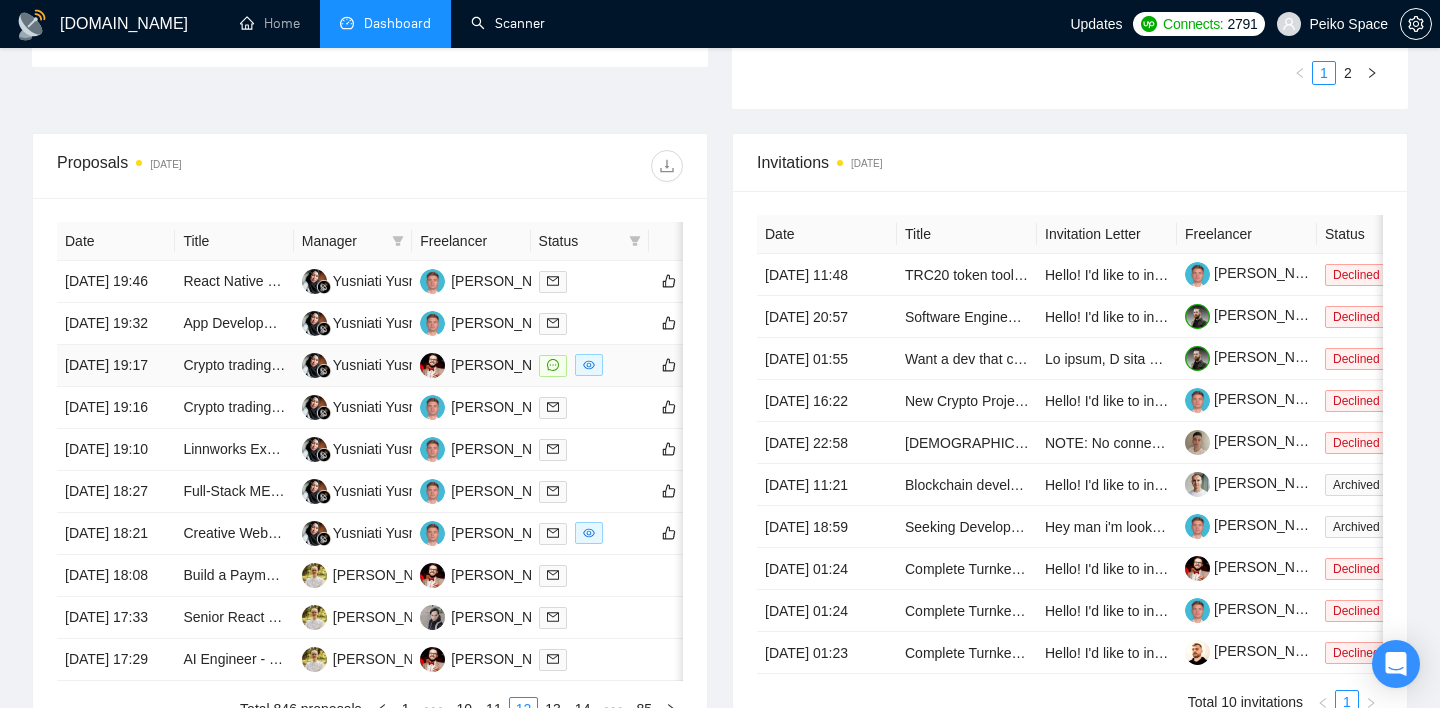 click on "Crypto trading platform using Node.js" at bounding box center (234, 366) 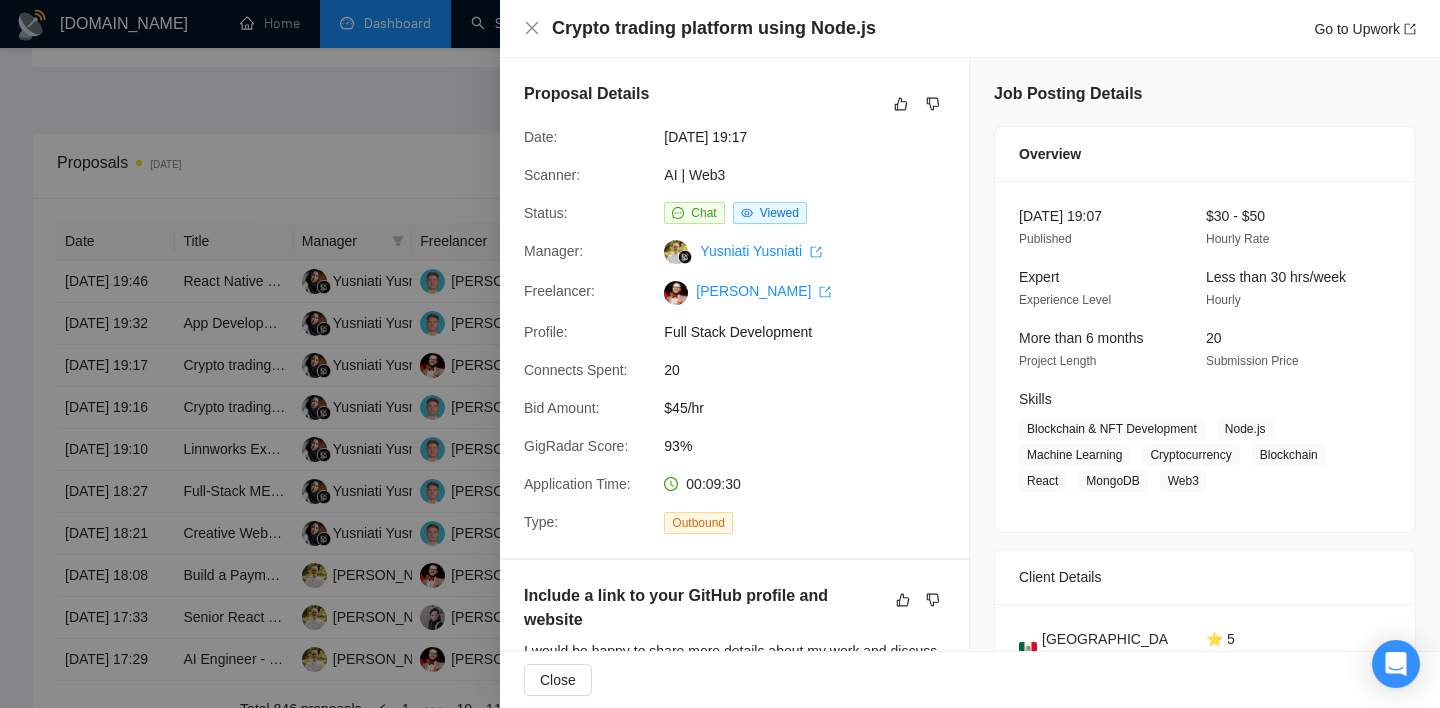 click at bounding box center (720, 354) 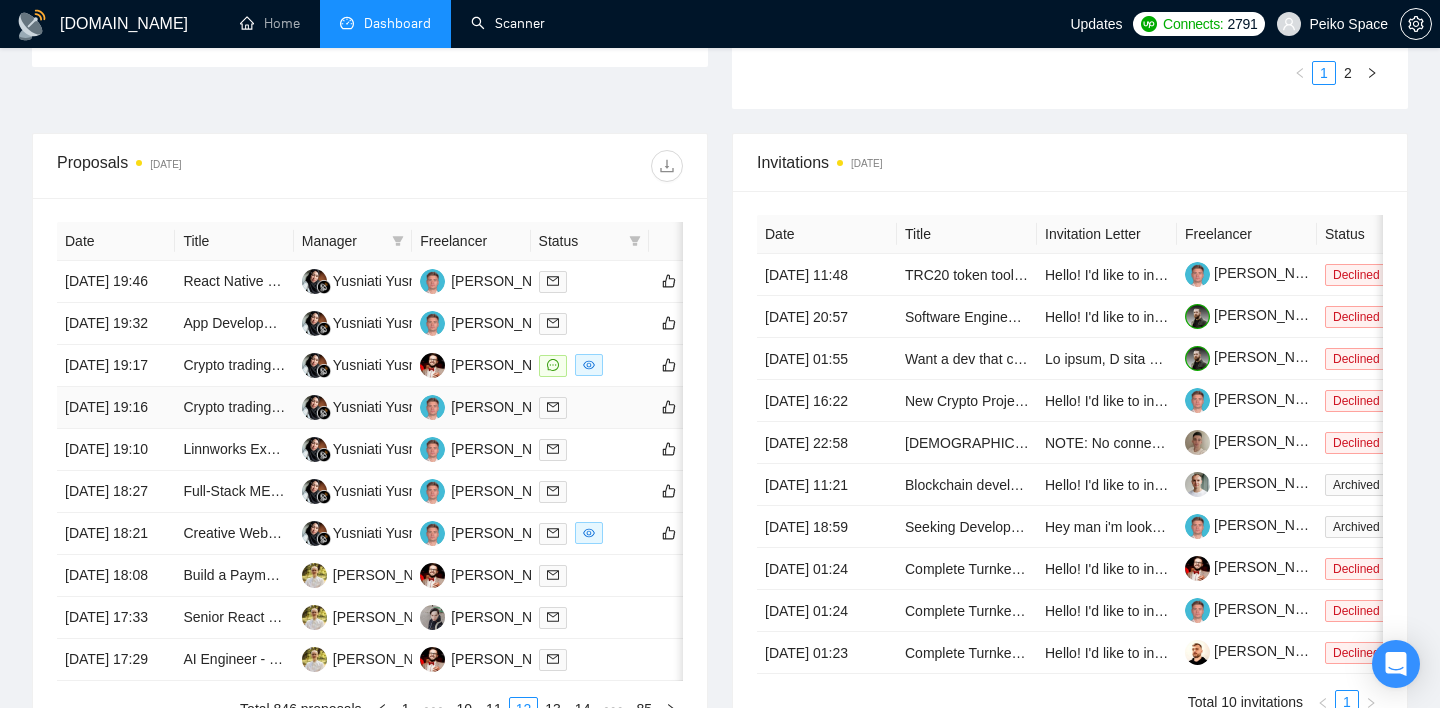 click on "Crypto trading platform using Node.js" at bounding box center (234, 408) 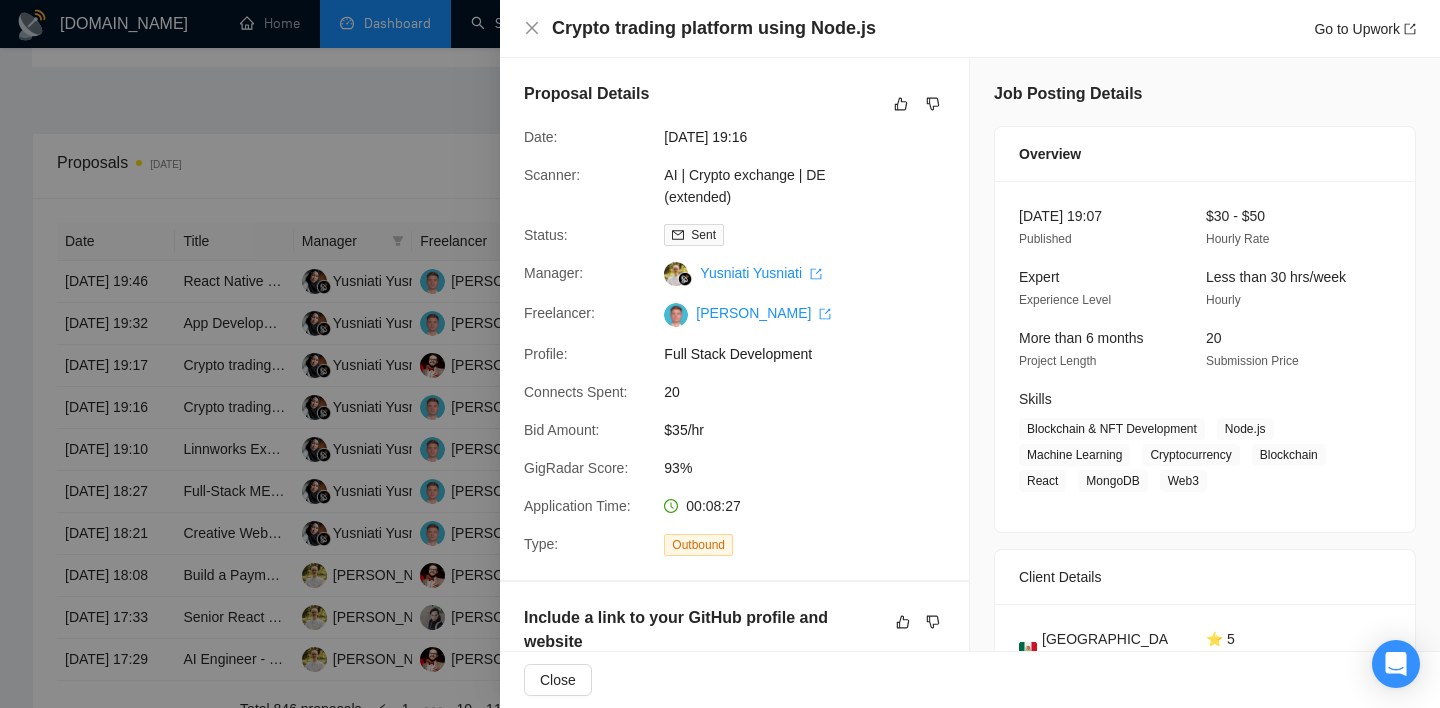 click at bounding box center [720, 354] 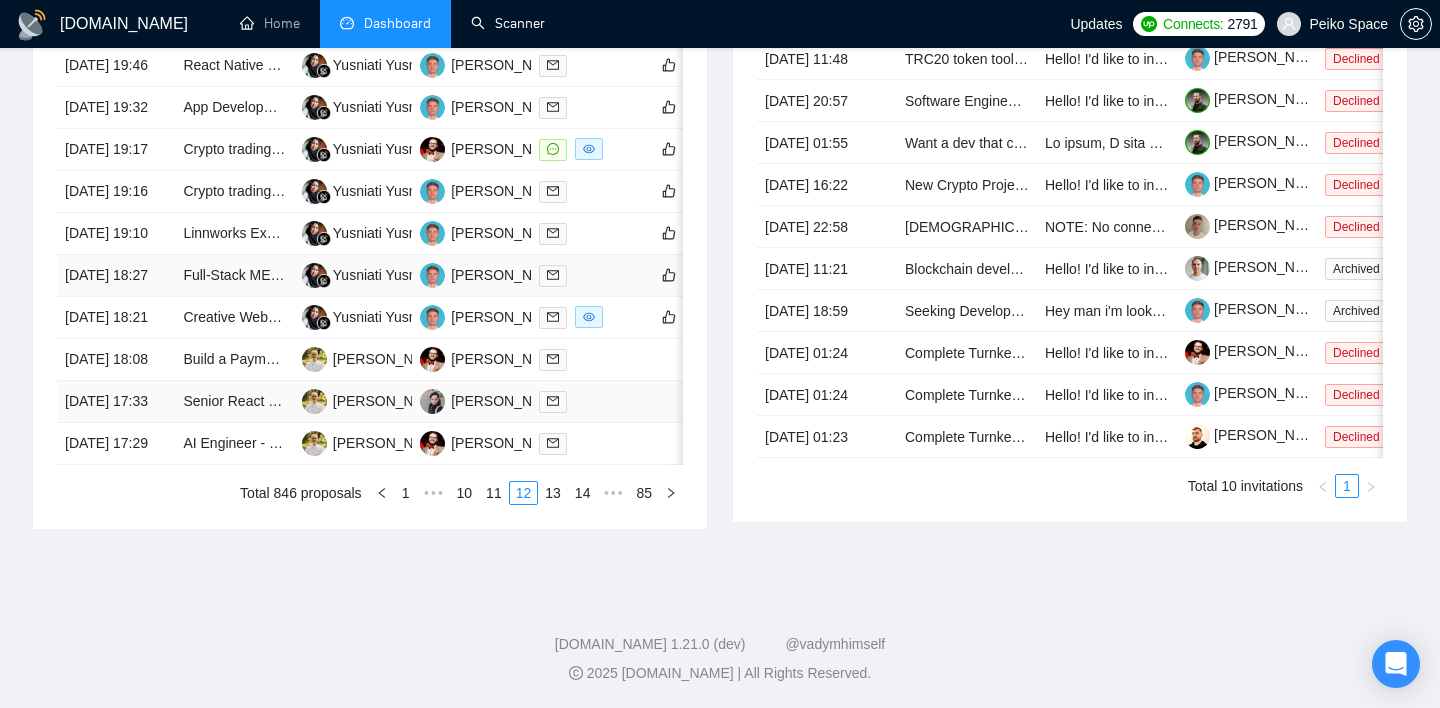 scroll, scrollTop: 972, scrollLeft: 0, axis: vertical 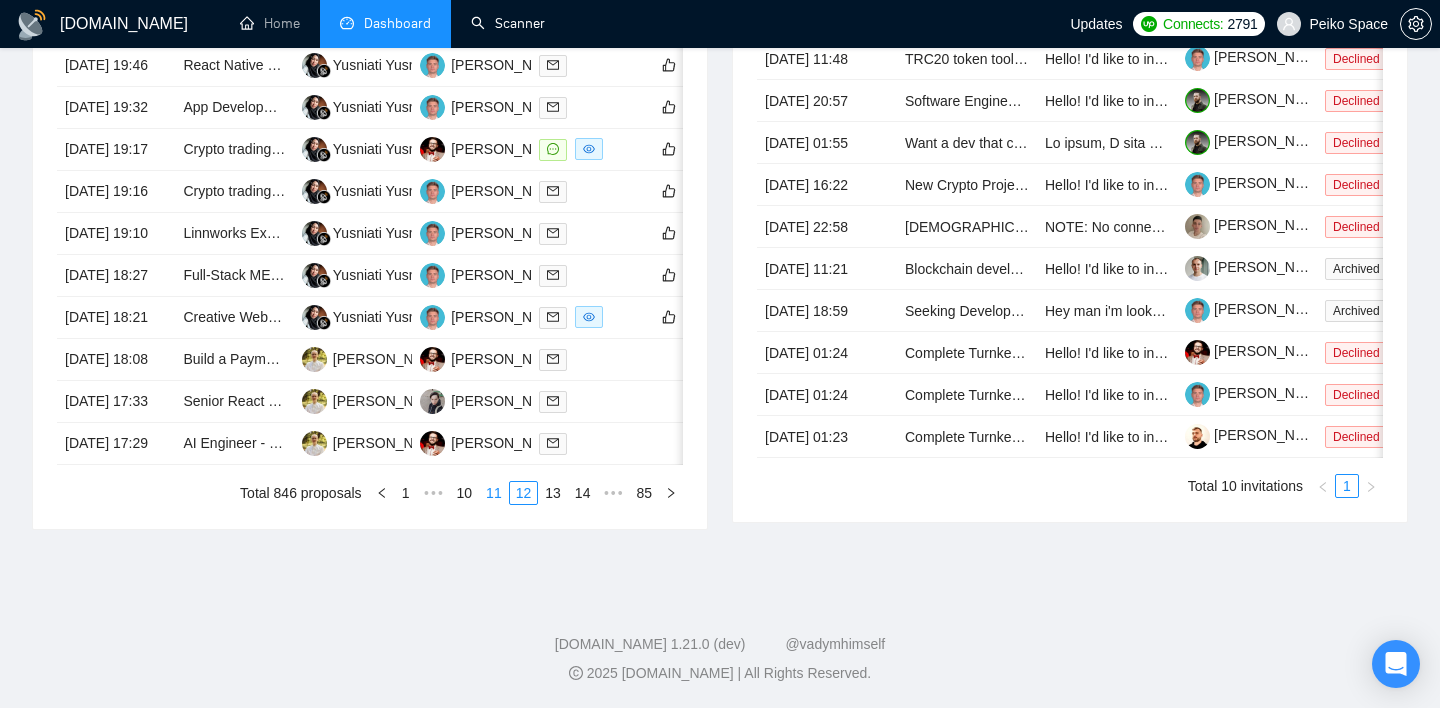 click on "11" at bounding box center (494, 493) 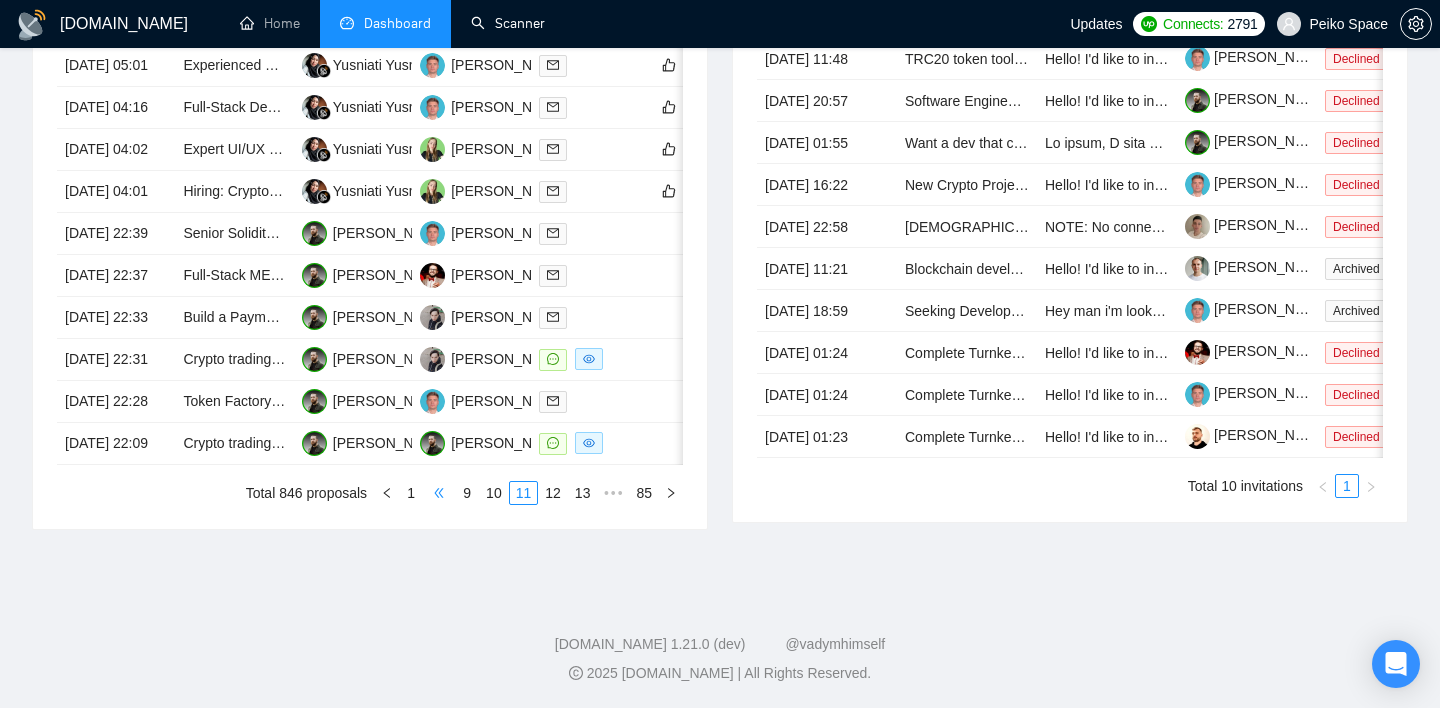 click on "•••" at bounding box center [439, 493] 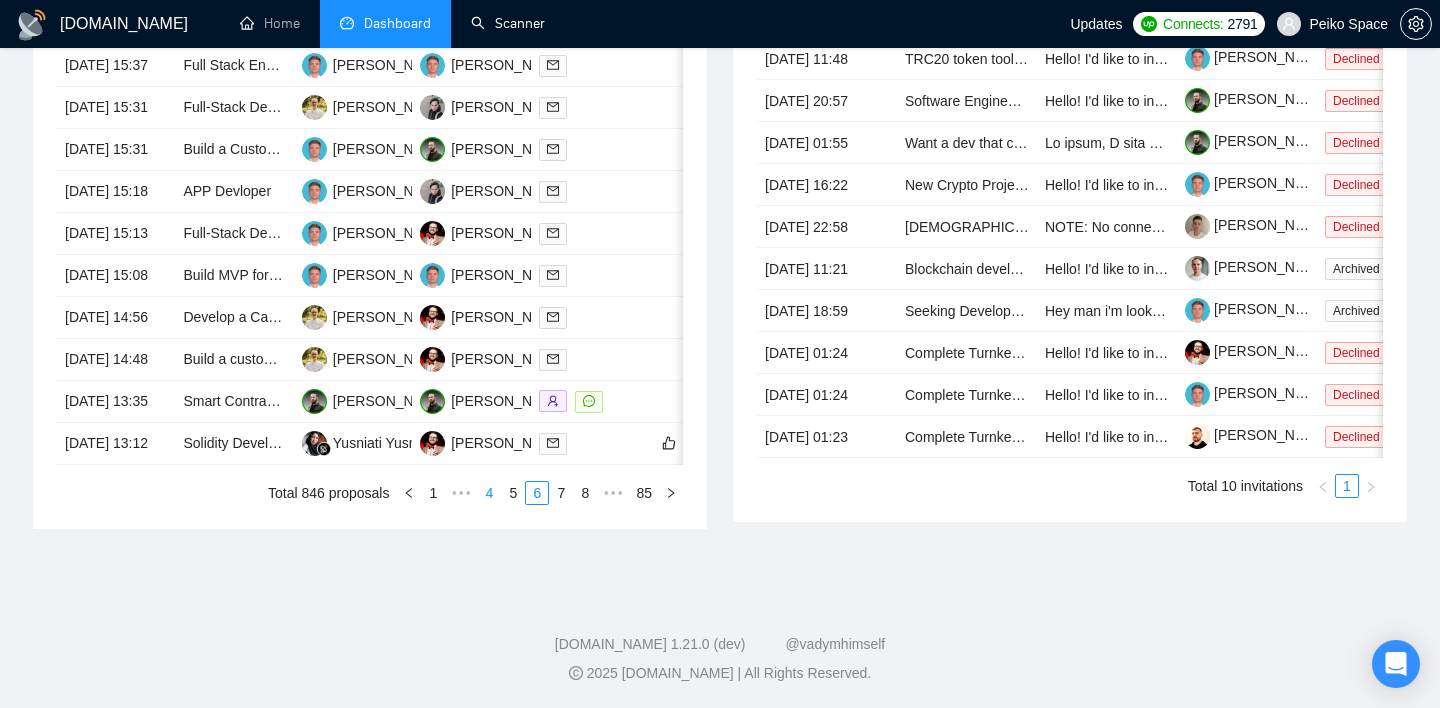 click on "4" at bounding box center [489, 493] 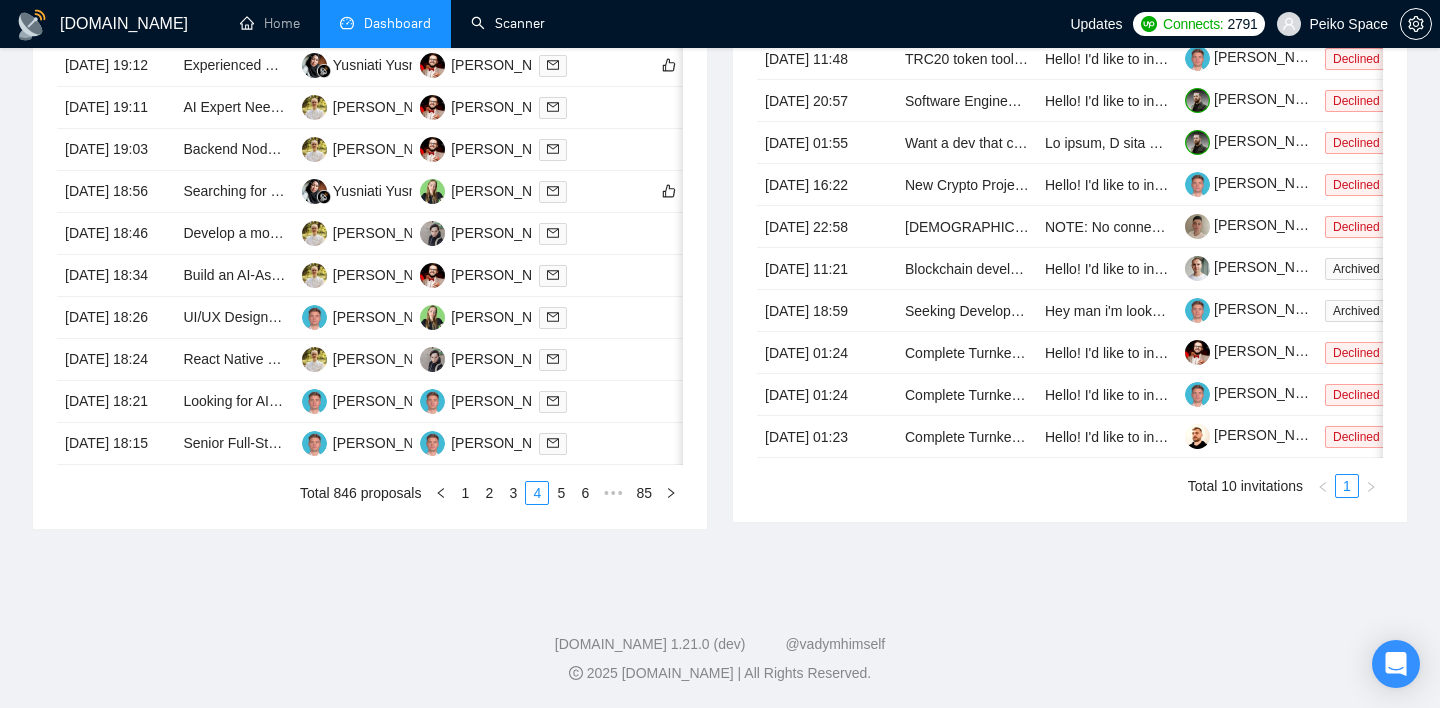 scroll, scrollTop: 939, scrollLeft: 0, axis: vertical 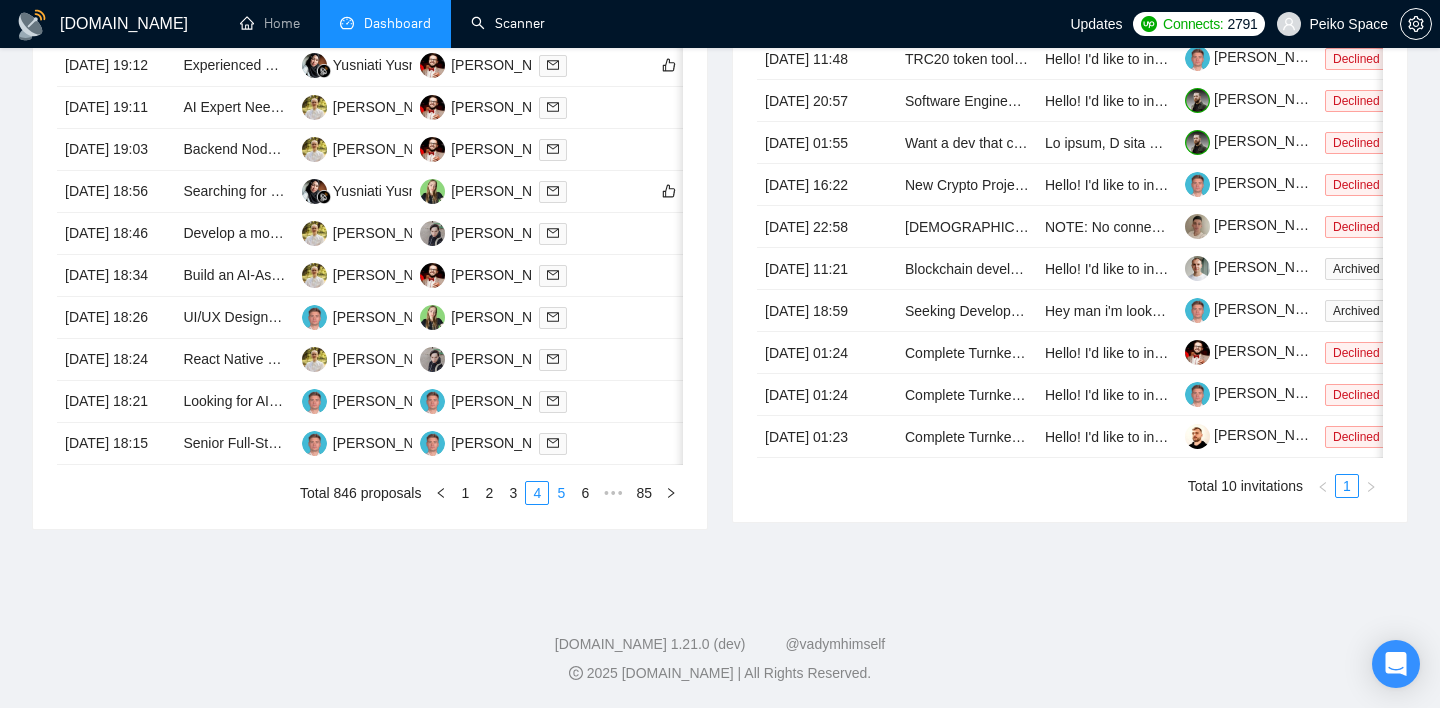 click on "5" at bounding box center (561, 493) 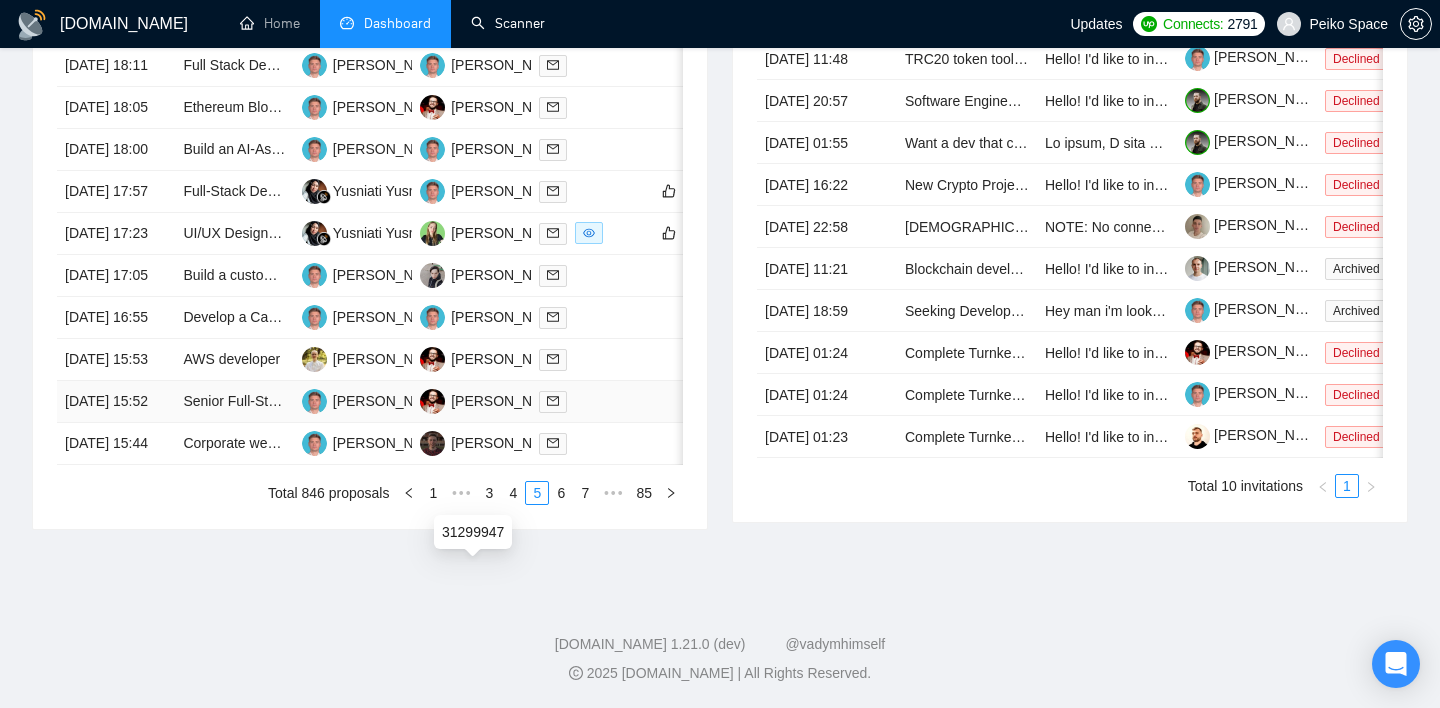 scroll, scrollTop: 1004, scrollLeft: 0, axis: vertical 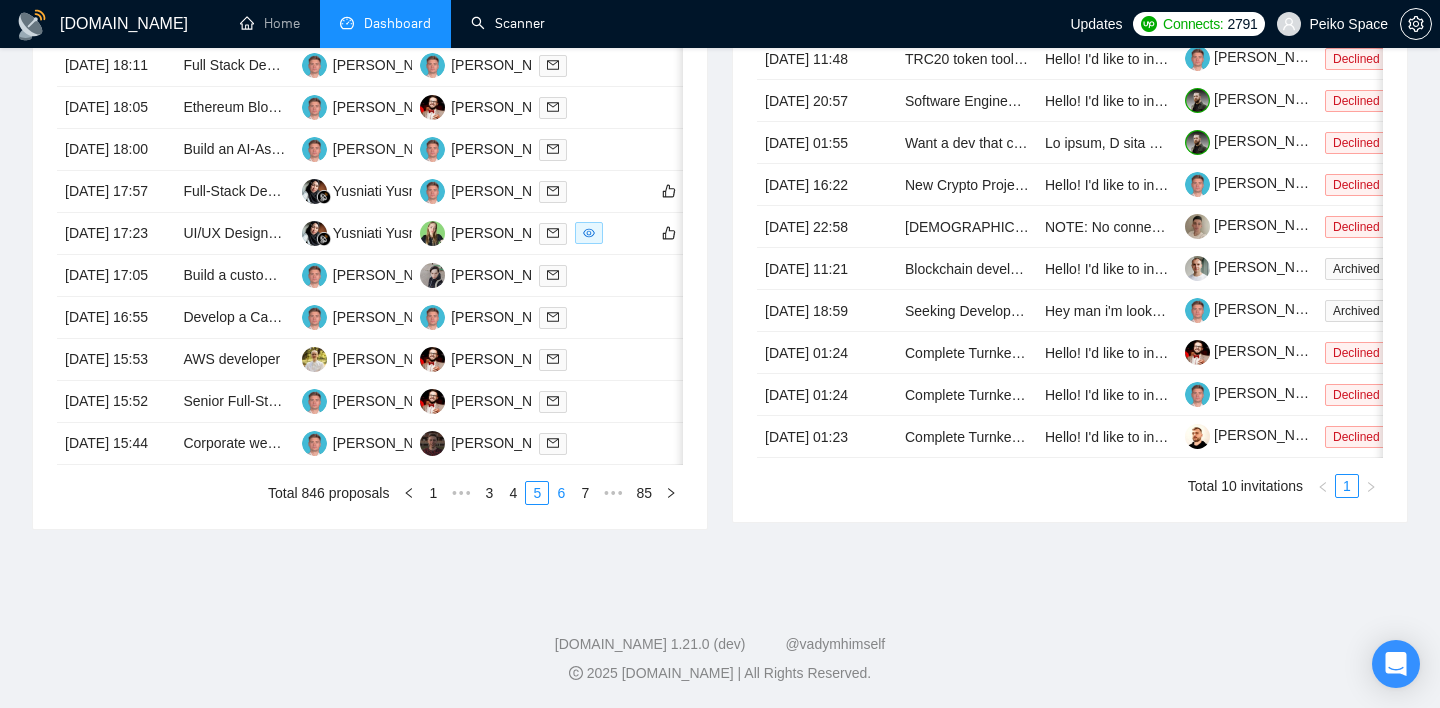 click on "6" at bounding box center (561, 493) 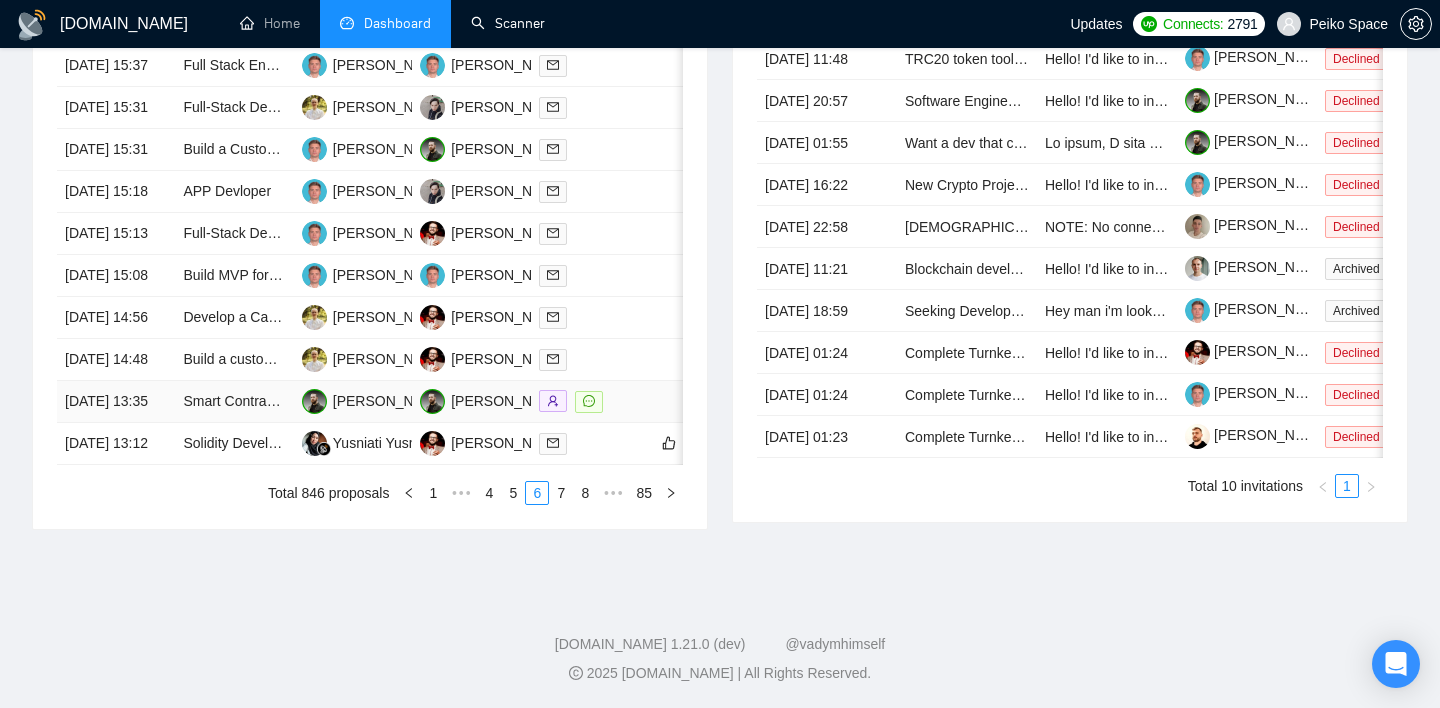 scroll, scrollTop: 972, scrollLeft: 0, axis: vertical 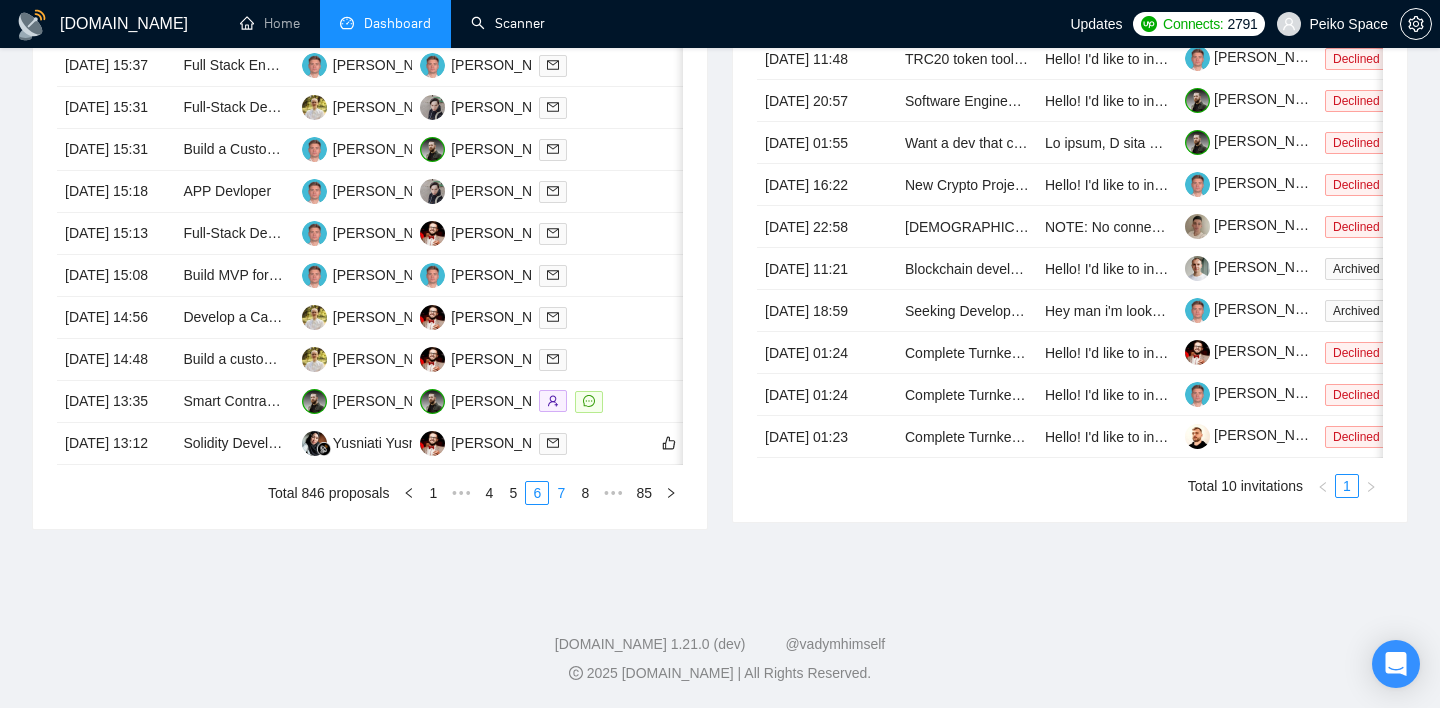 click on "7" at bounding box center [561, 493] 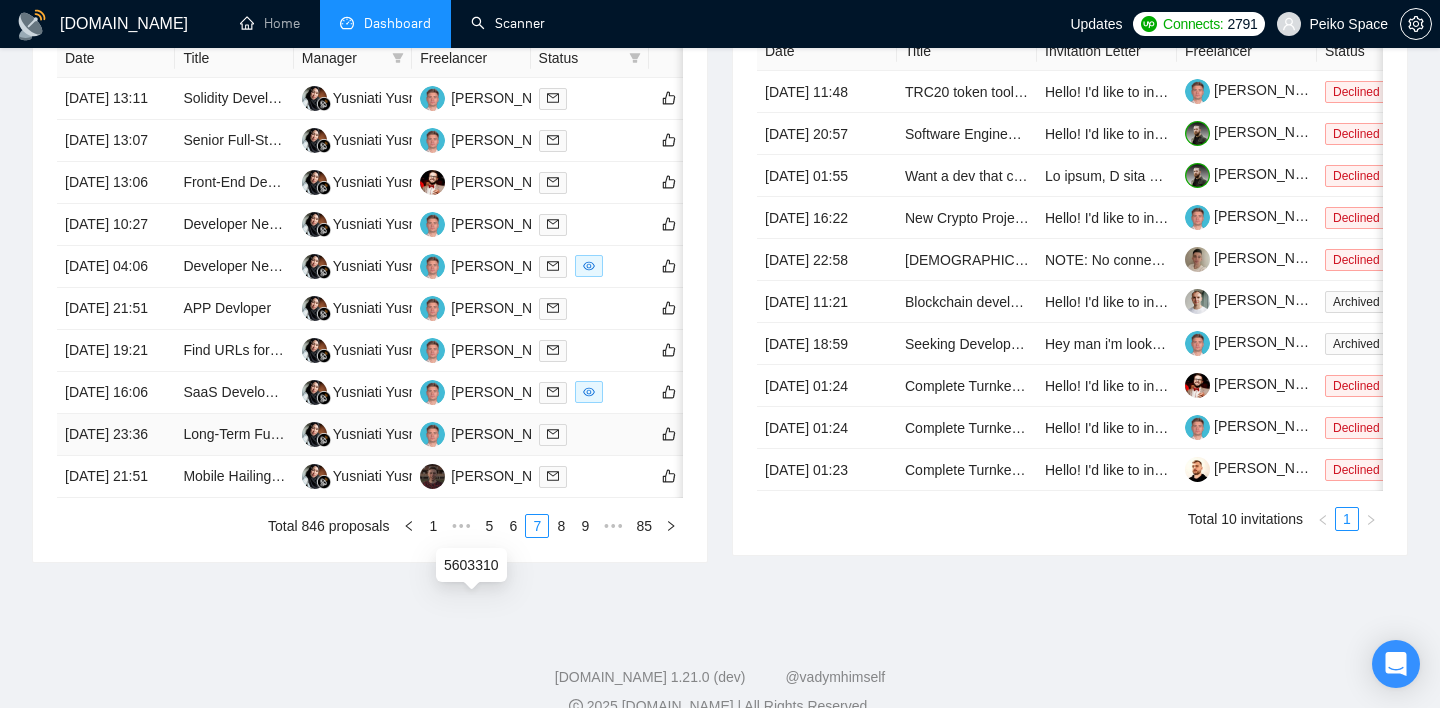 scroll, scrollTop: 733, scrollLeft: 0, axis: vertical 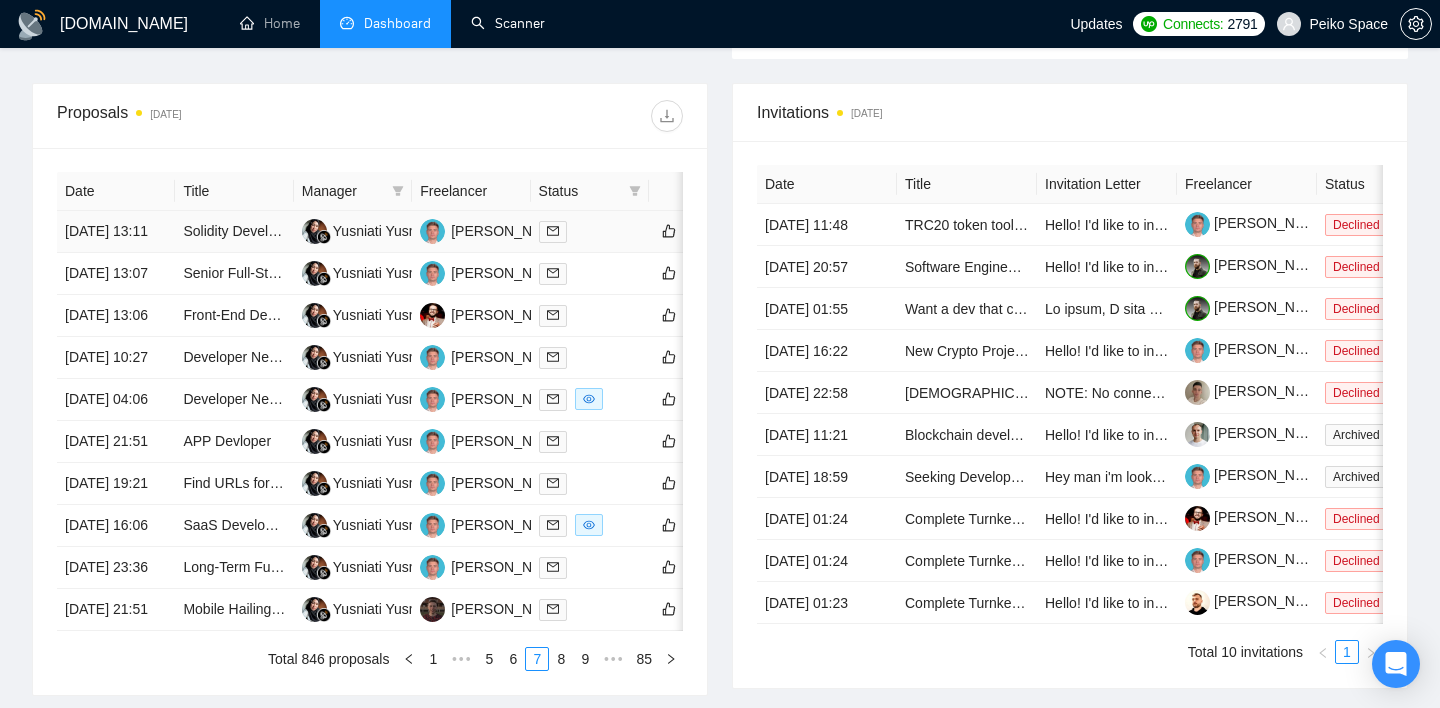 click on "Solidity Developer Needed for USDT Flash Wrapper Contract" at bounding box center [234, 232] 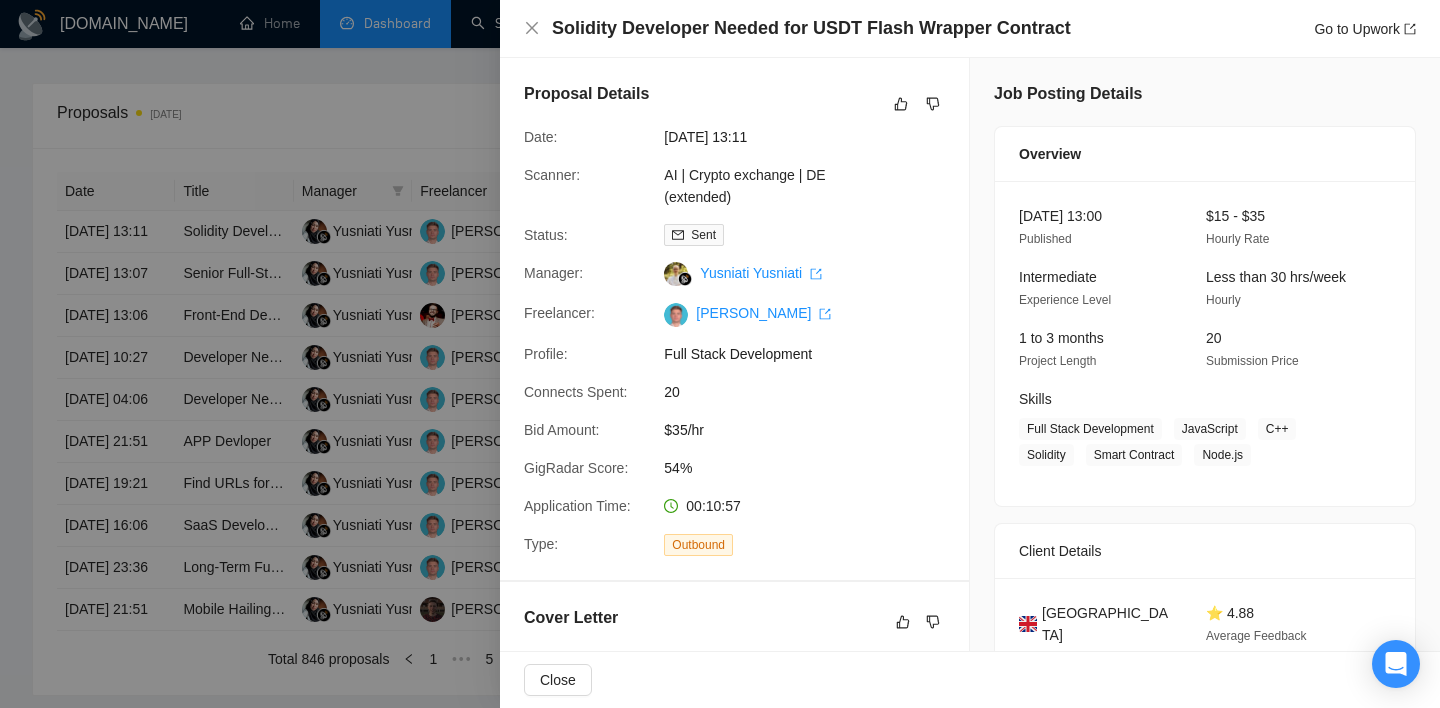 click at bounding box center (720, 354) 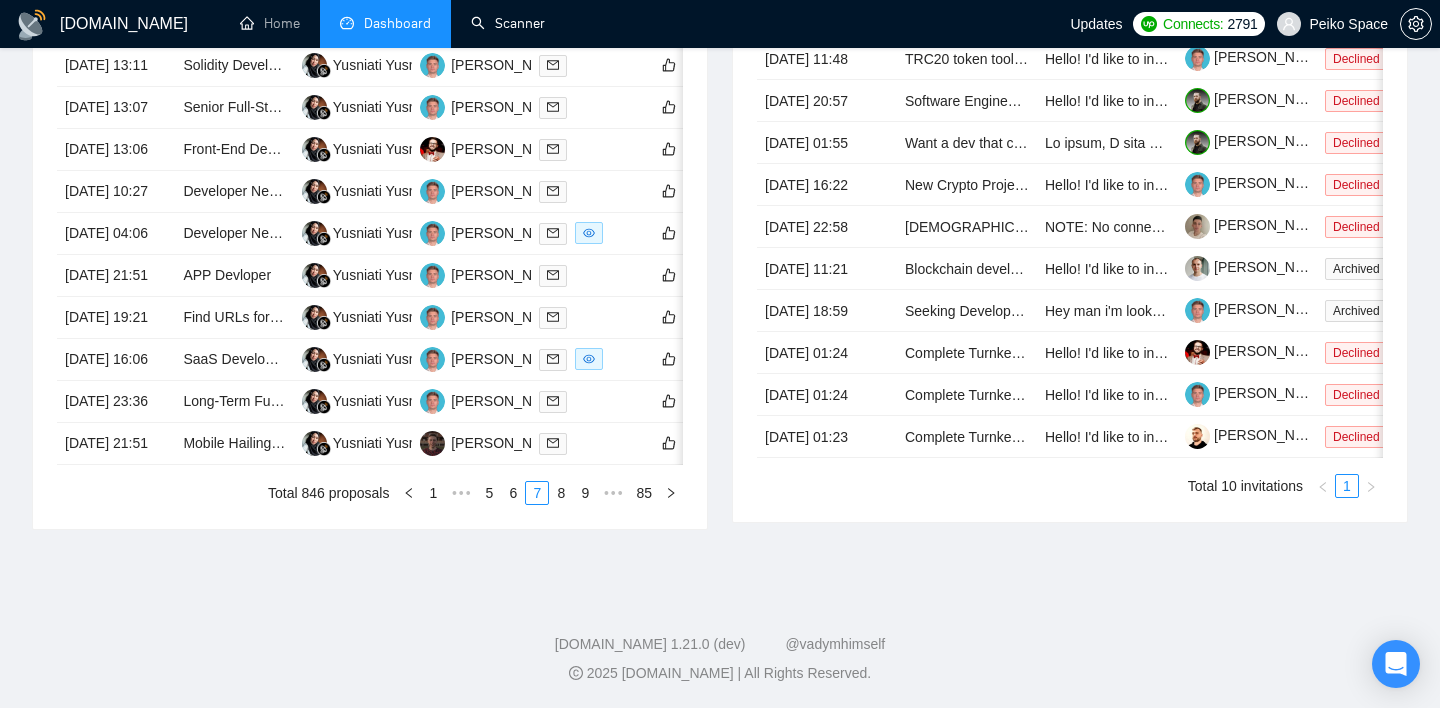 scroll, scrollTop: 1089, scrollLeft: 0, axis: vertical 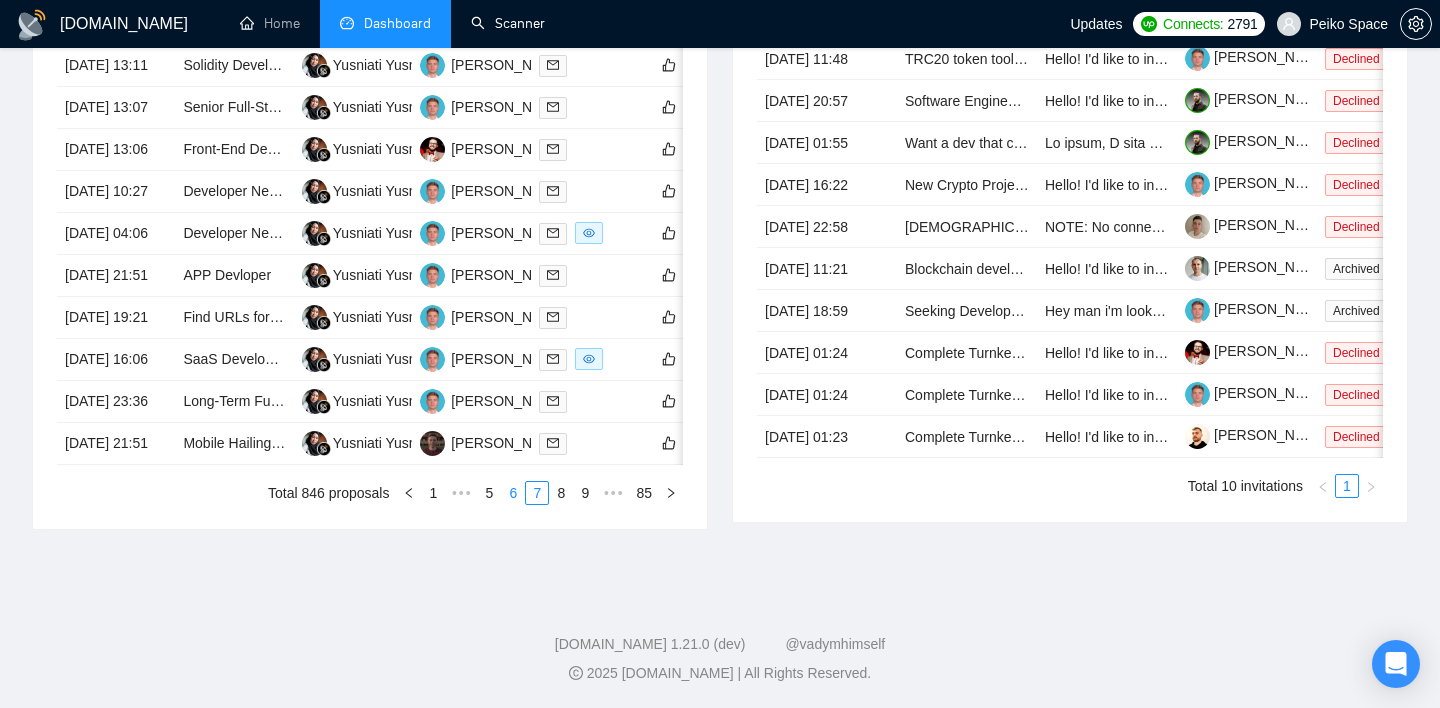 click on "6" at bounding box center [513, 493] 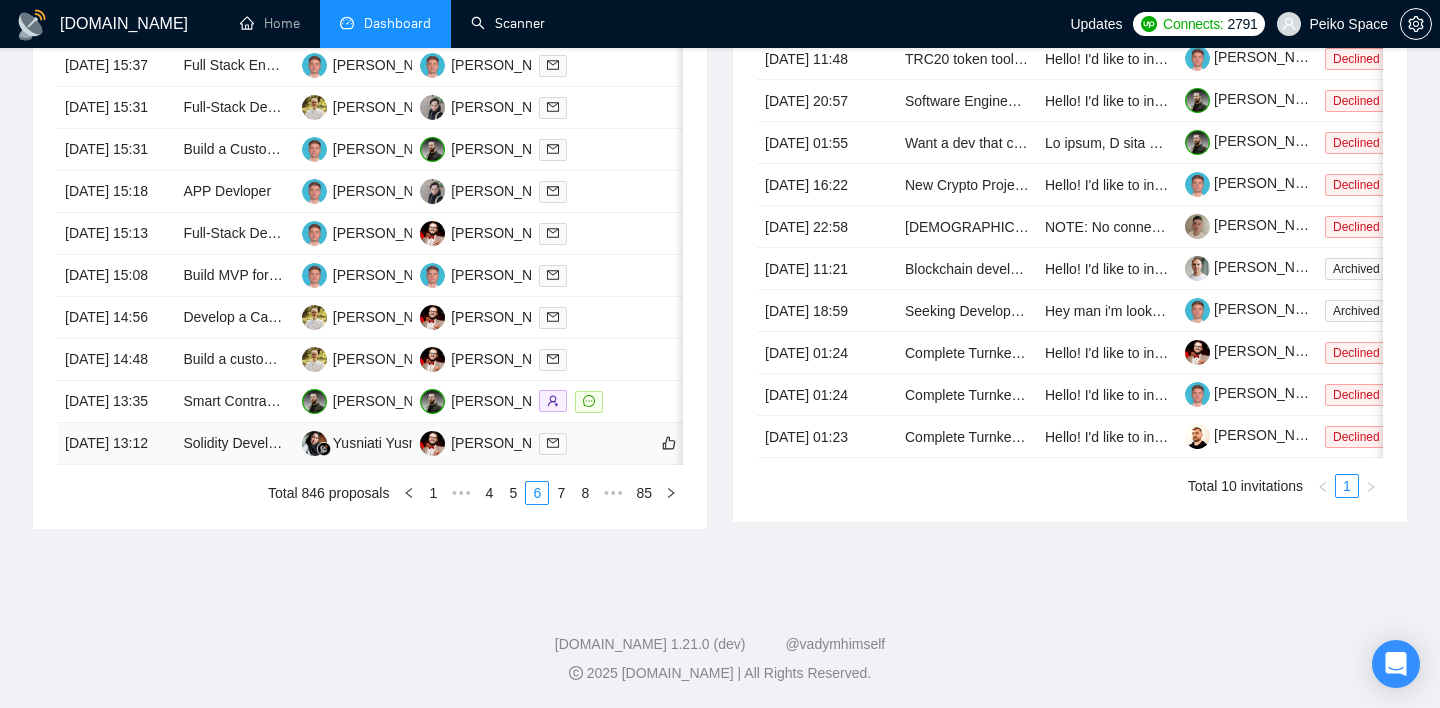 click on "Solidity Developer Needed for USDT Flash Wrapper Contract" at bounding box center [234, 444] 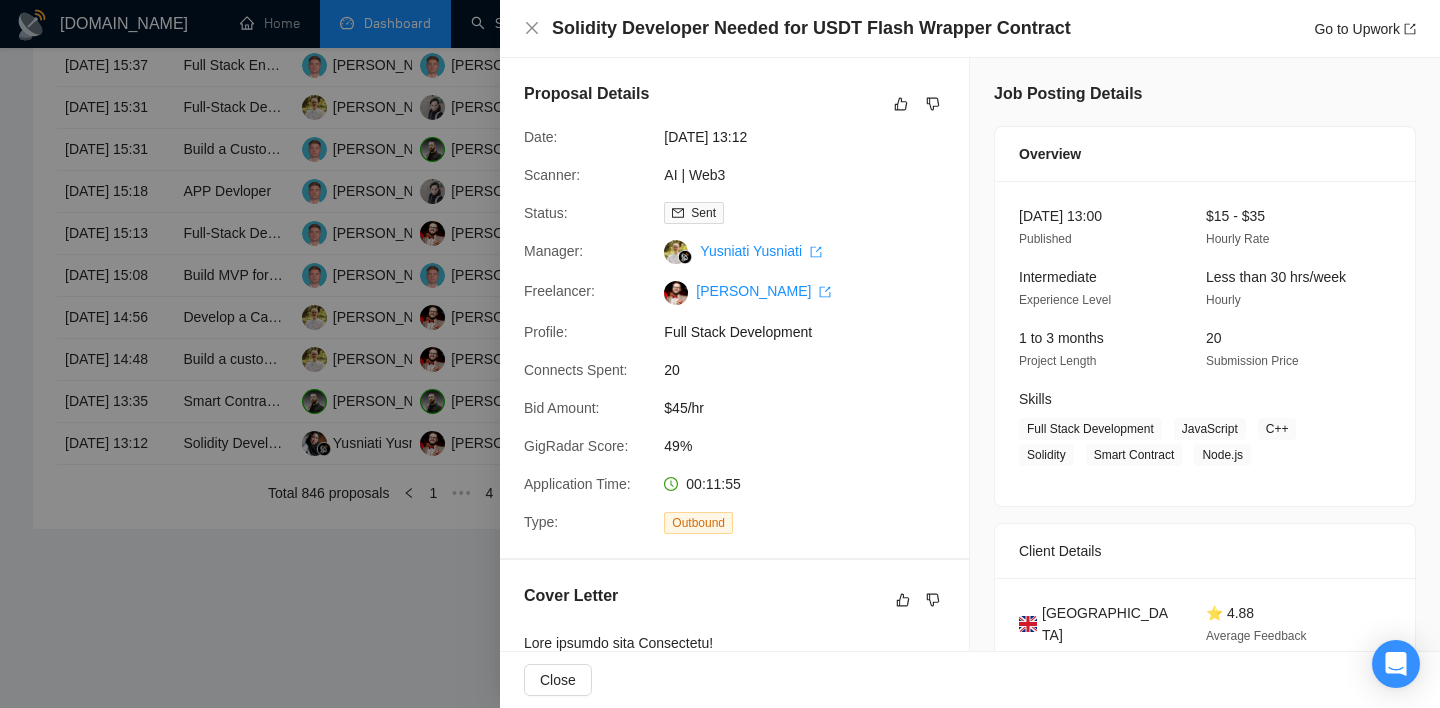 click at bounding box center (720, 354) 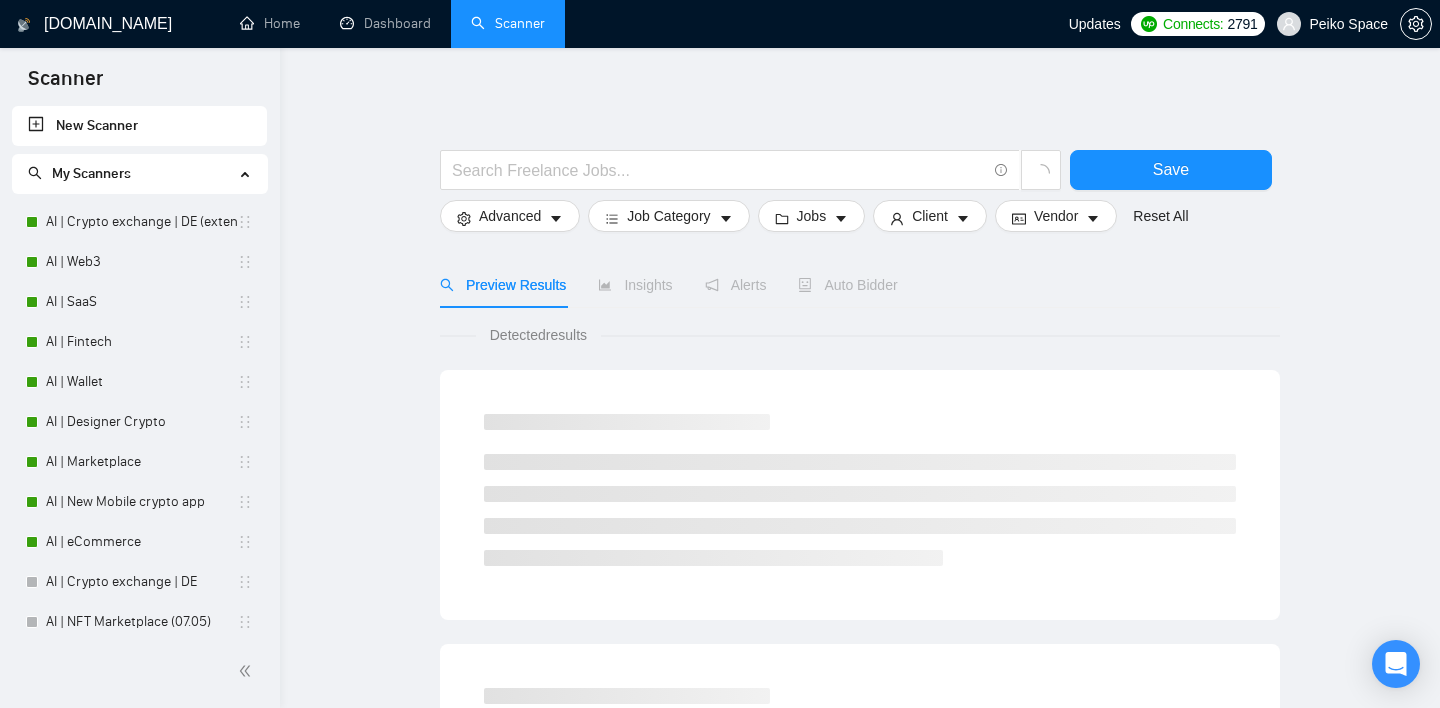 scroll, scrollTop: 0, scrollLeft: 0, axis: both 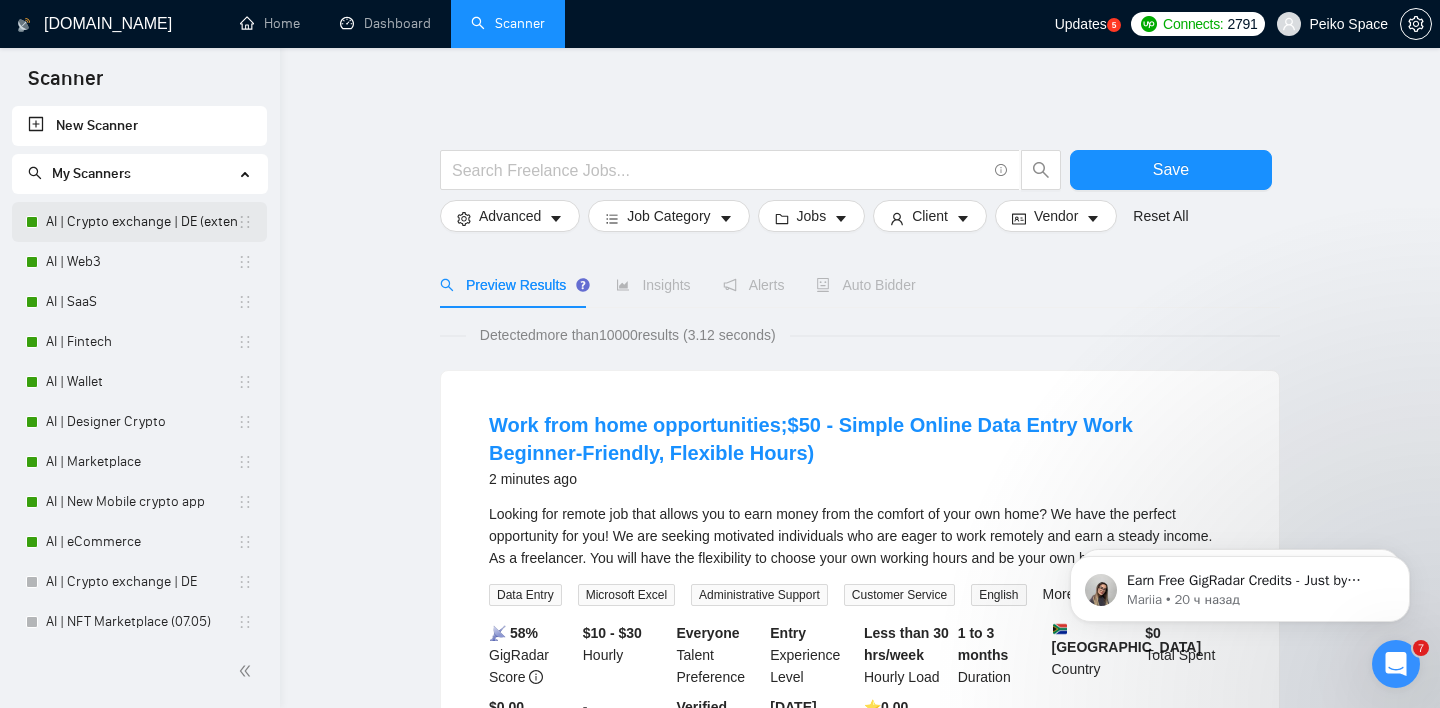 click on "AI | Crypto exchange | DE (extended)" at bounding box center (141, 222) 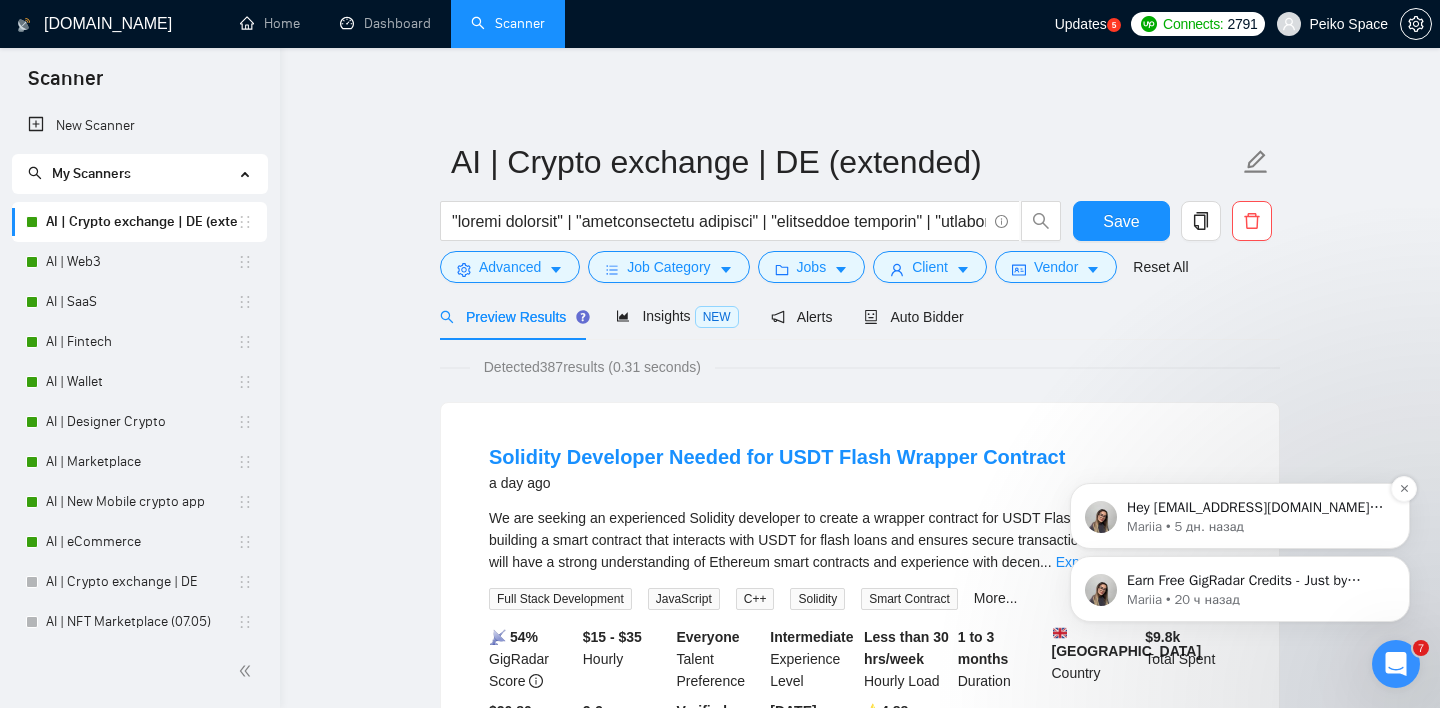 click on "Mariia • 5 дн. назад" at bounding box center (1256, 527) 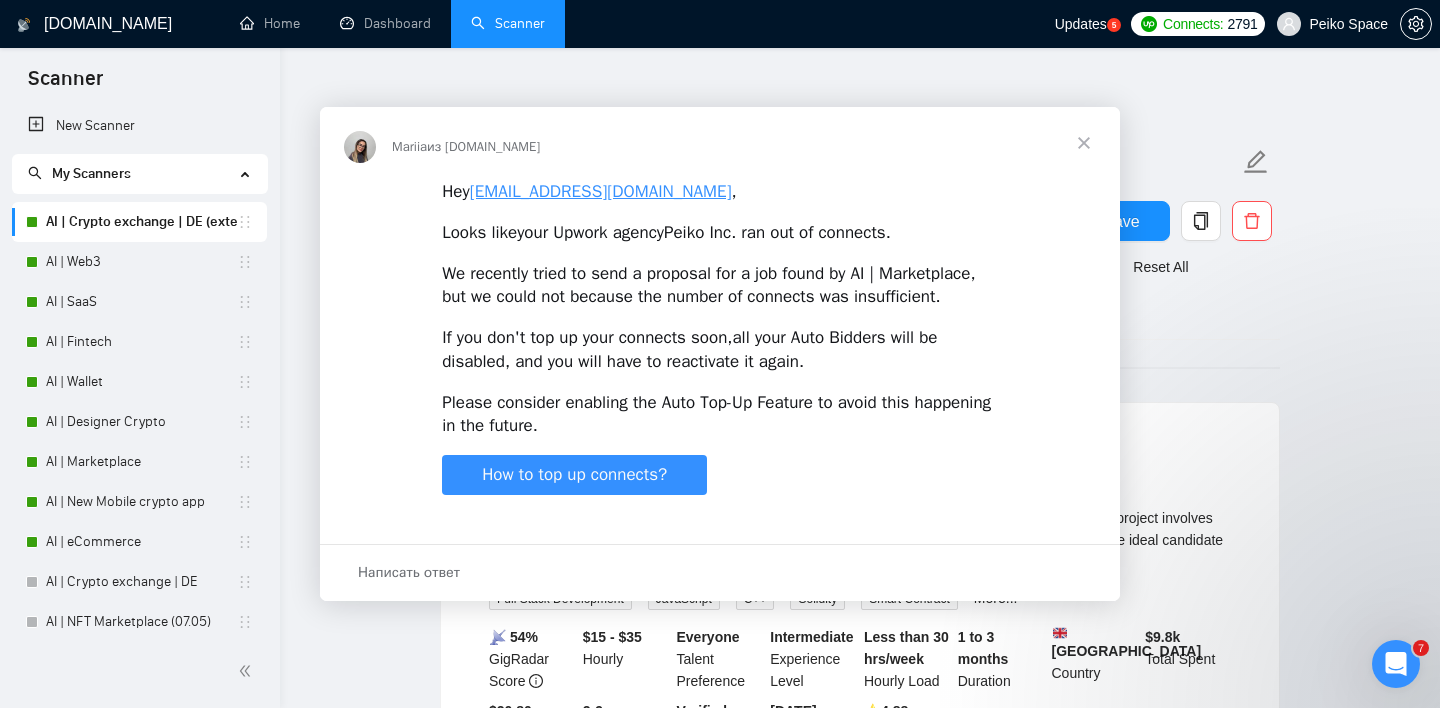 scroll, scrollTop: 0, scrollLeft: 0, axis: both 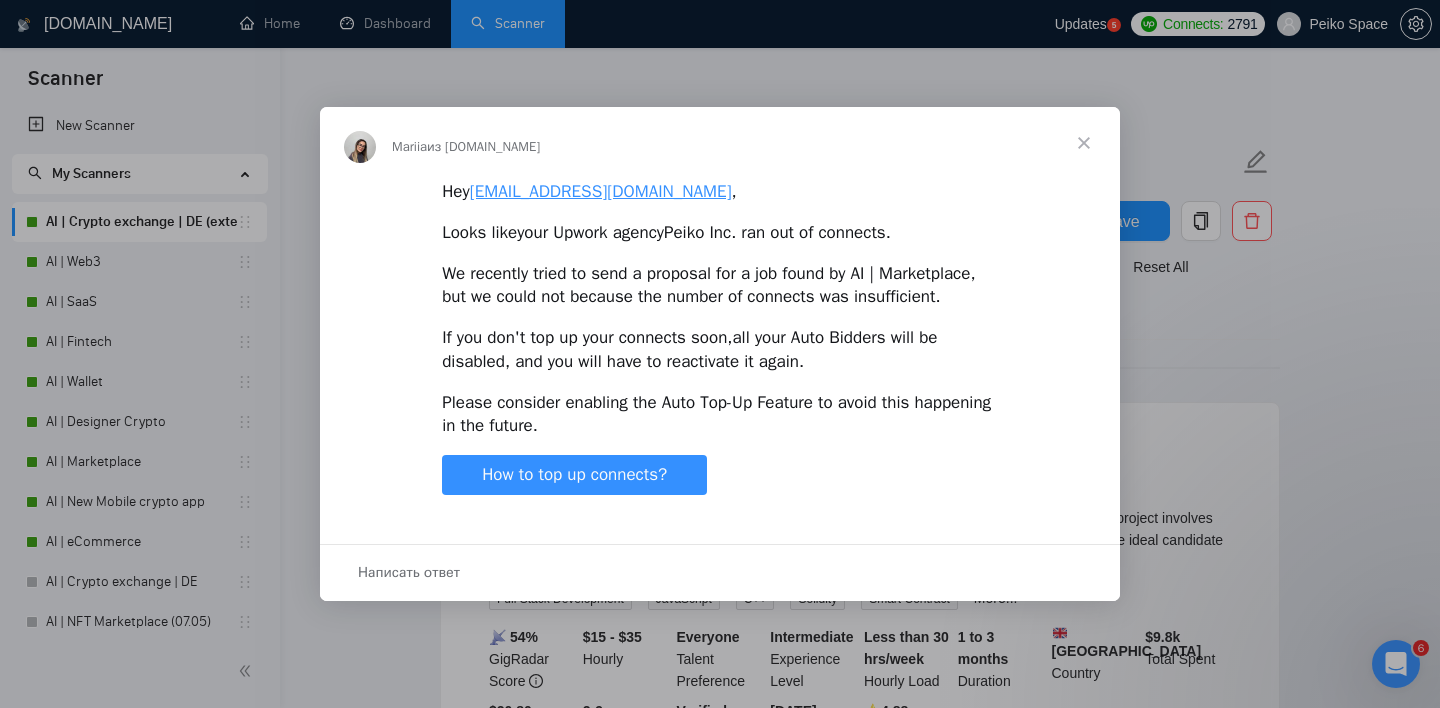 click at bounding box center [1084, 143] 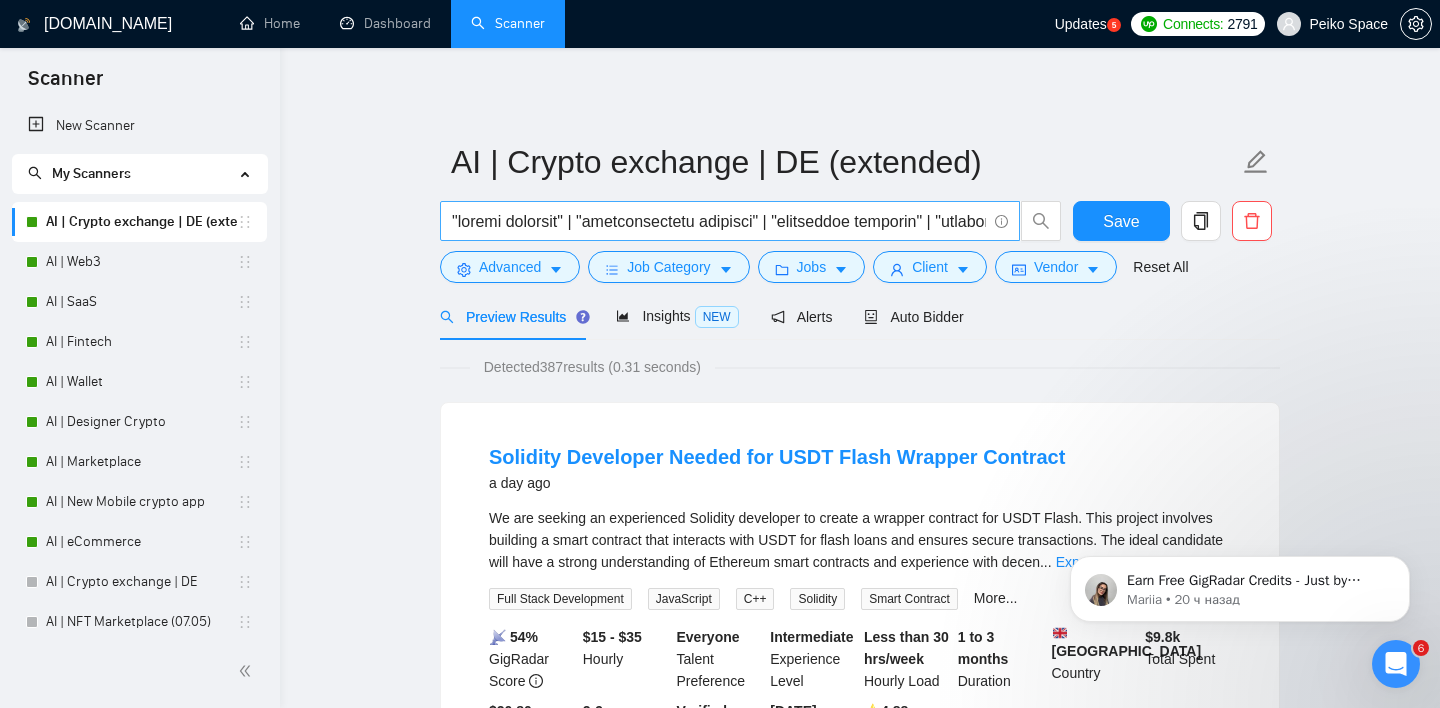 scroll, scrollTop: 0, scrollLeft: 0, axis: both 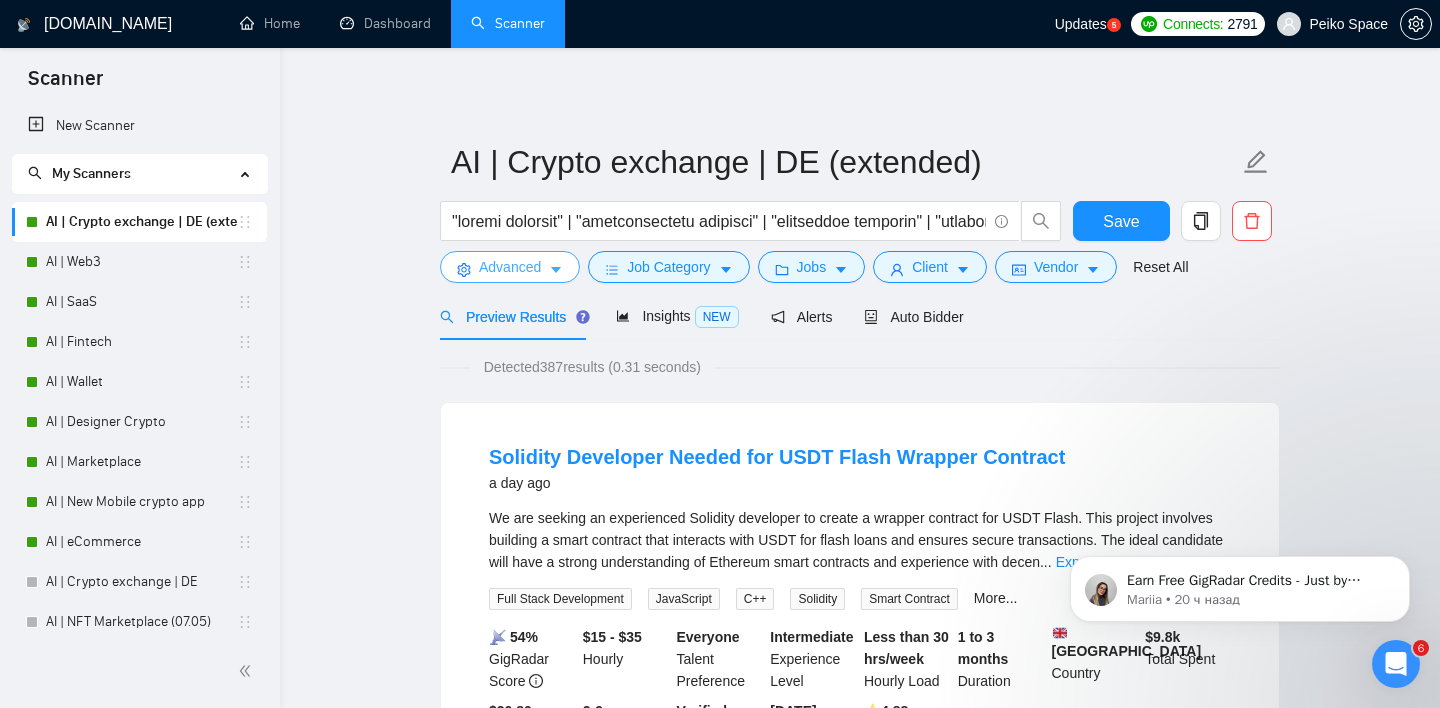 click on "Advanced" at bounding box center (510, 267) 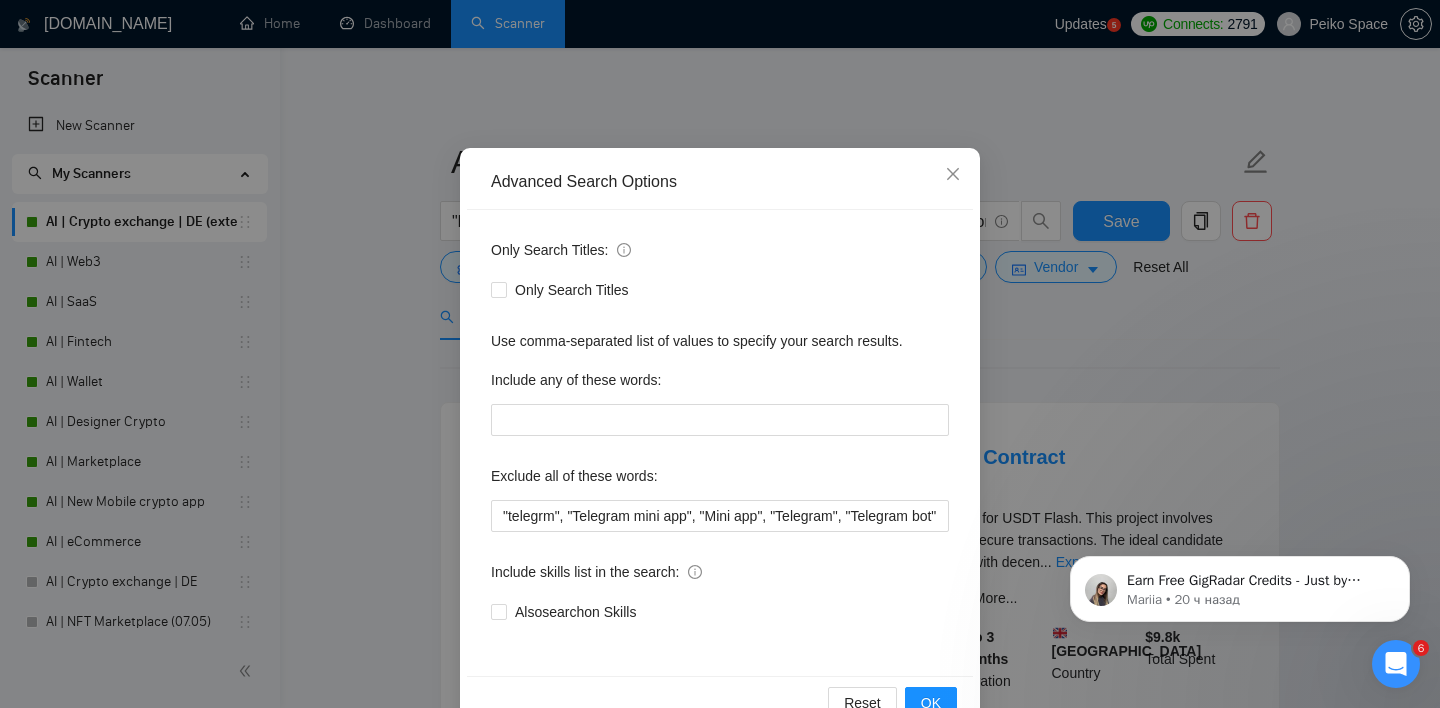 scroll, scrollTop: 101, scrollLeft: 0, axis: vertical 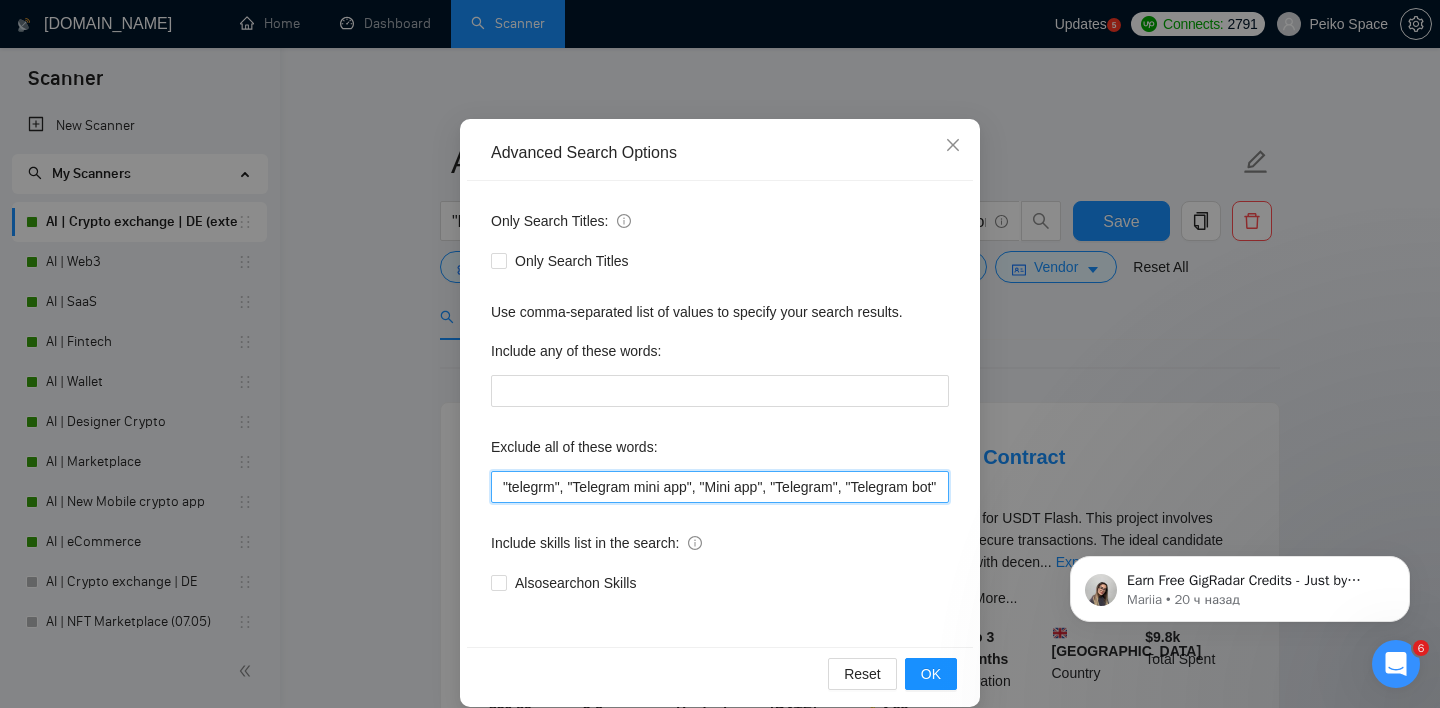 click on ""telegrm", "Telegram mini app", "Mini app", "Telegram", "Telegram bot", "trading bot", "bot developer", Wordpress, payoneer, teacher, "load my binance wallet", Webflow, issue, "discord bot", "discord", "Cryptohopper", "Trading Robot", bot, urgent, consulting, consult, tutor, teacher, mentor, maintain, maintenance, "no agency", sex, "no agencies", small, little, tweaks, tweak, easy, "not hard", "not difficult", "tool", "bot", NFT" at bounding box center [720, 487] 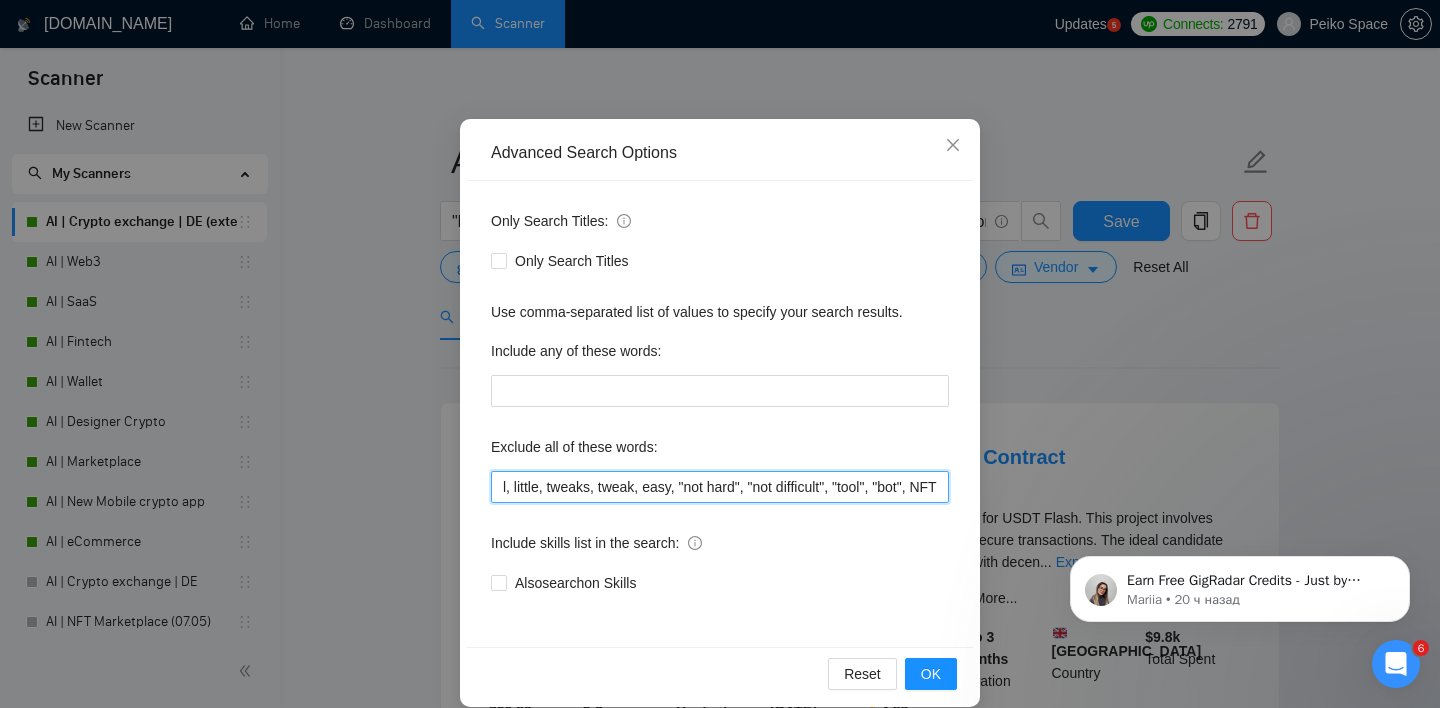 drag, startPoint x: 851, startPoint y: 490, endPoint x: 1264, endPoint y: 506, distance: 413.3098 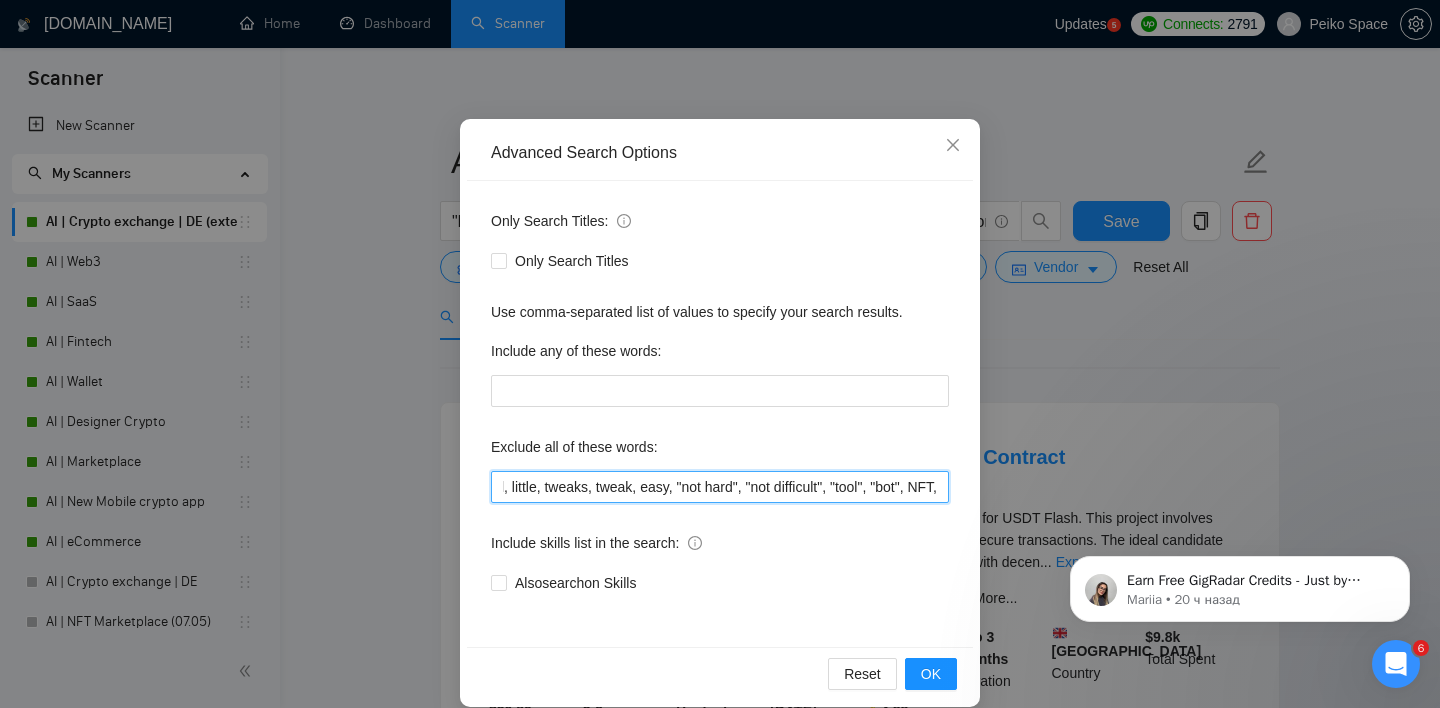 scroll, scrollTop: 0, scrollLeft: 2302, axis: horizontal 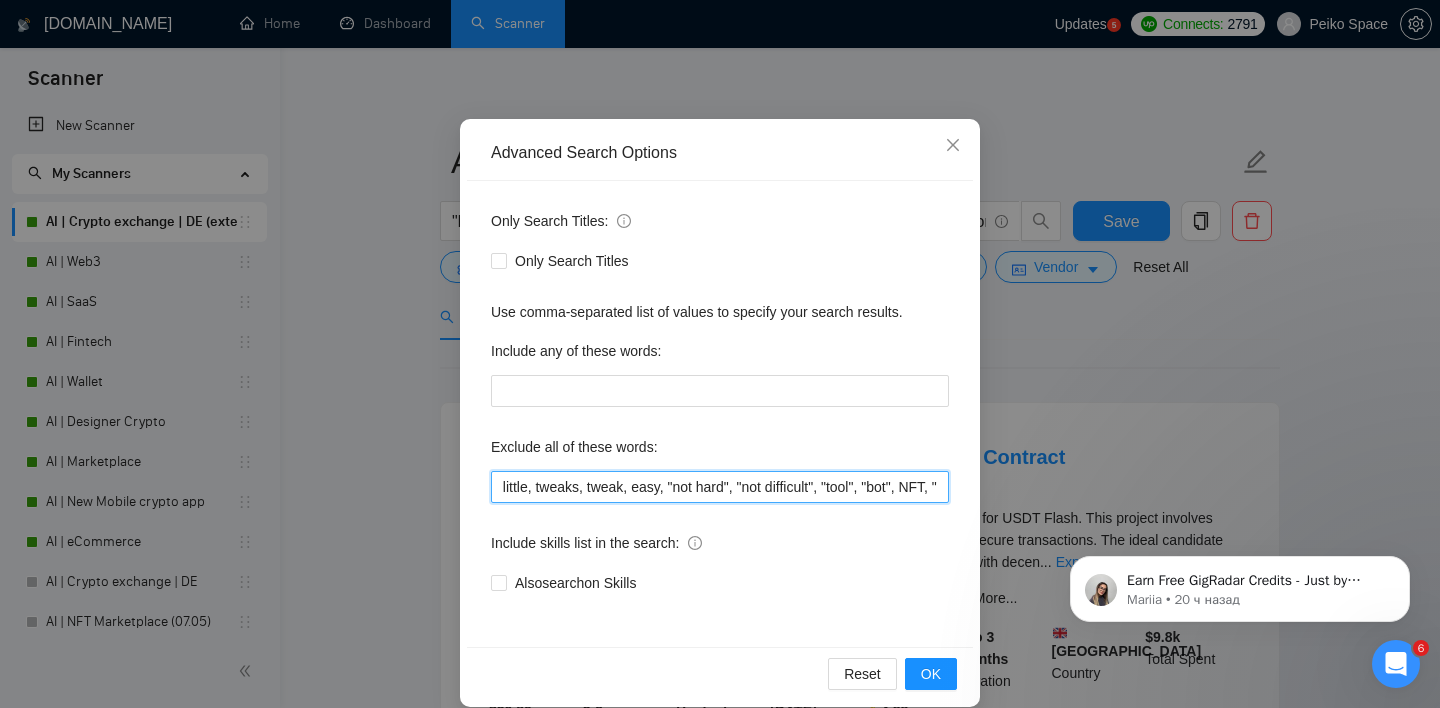 paste on "UI/UX Designer​​" 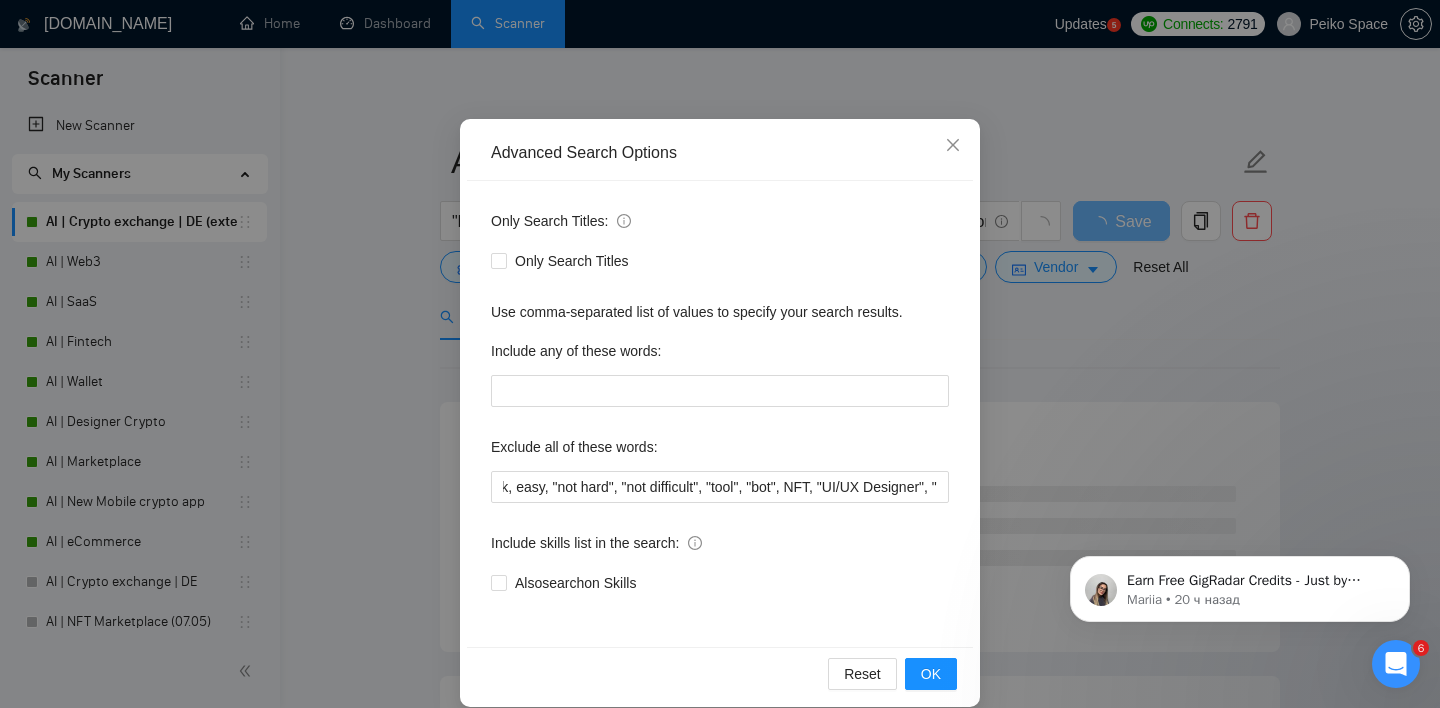 scroll, scrollTop: 0, scrollLeft: 0, axis: both 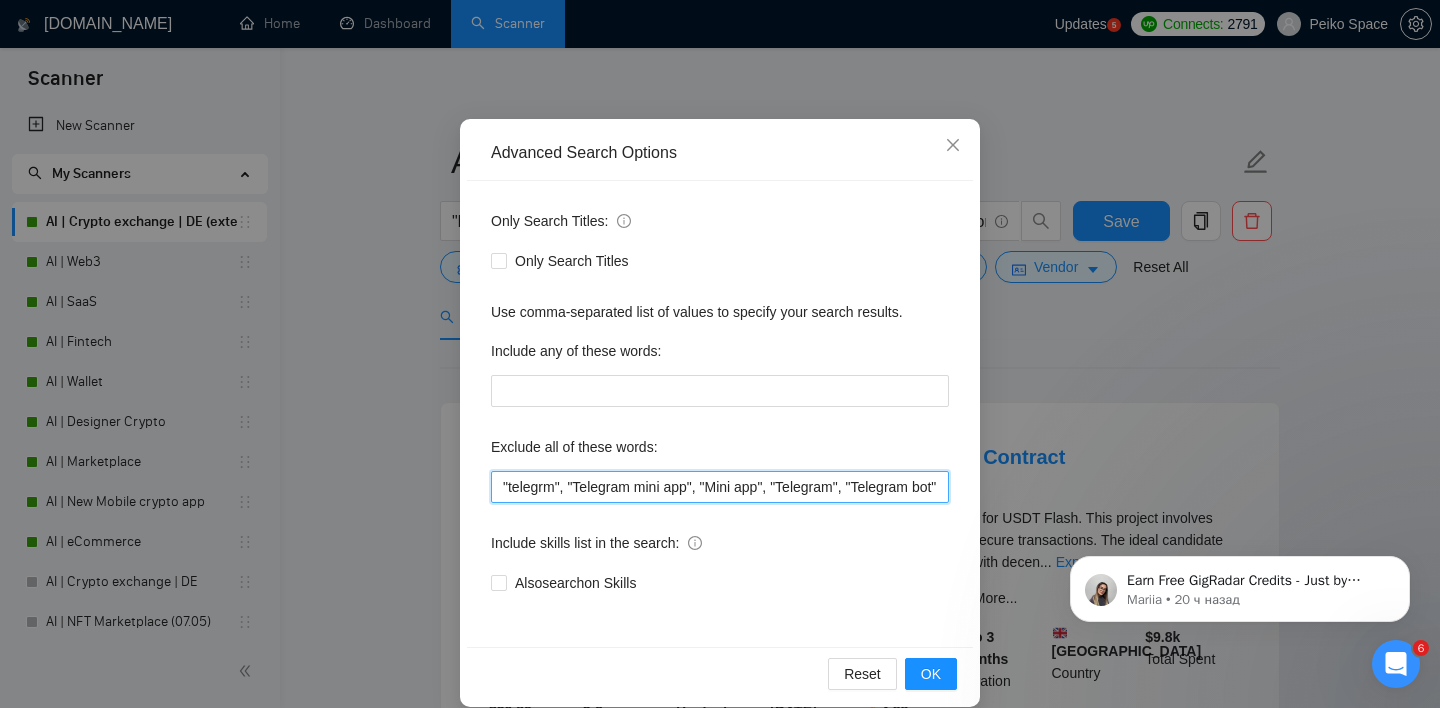 paste on "H5 mobile interface​" 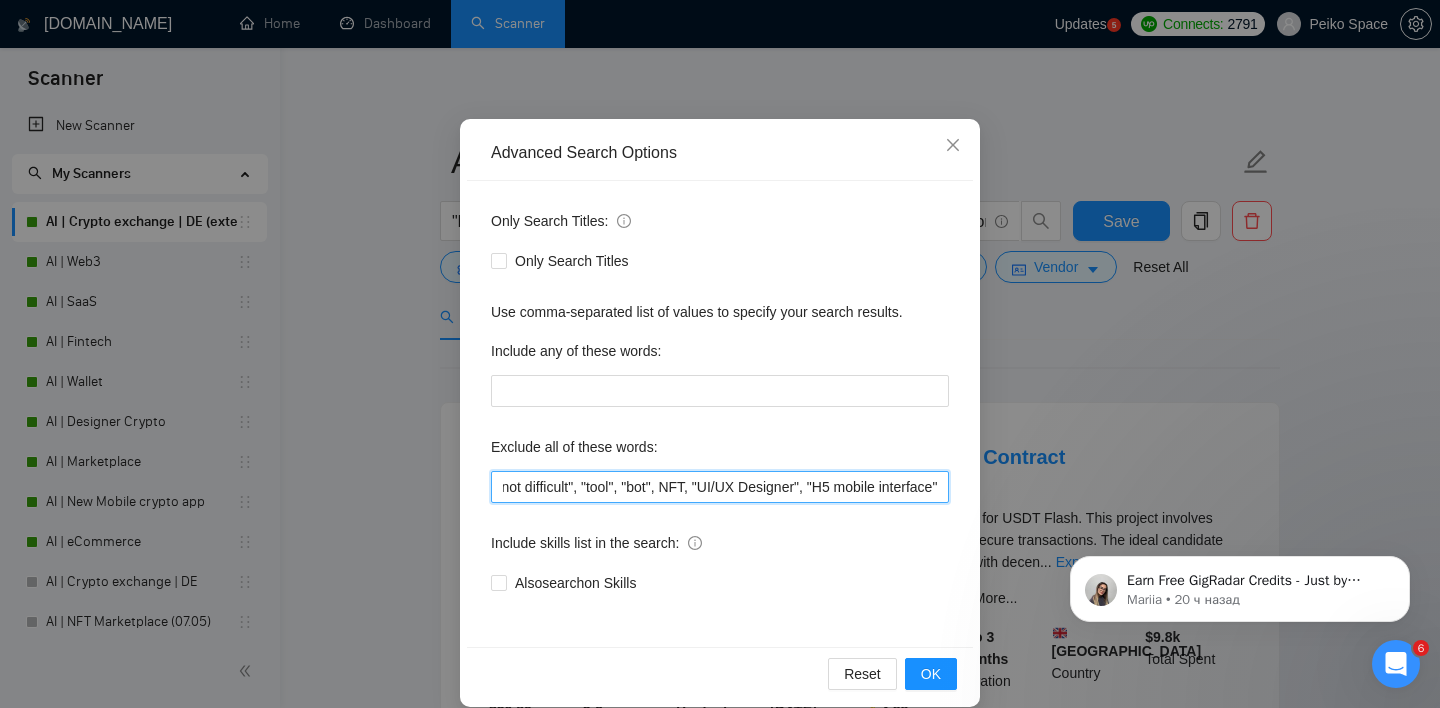 scroll, scrollTop: 0, scrollLeft: 2561, axis: horizontal 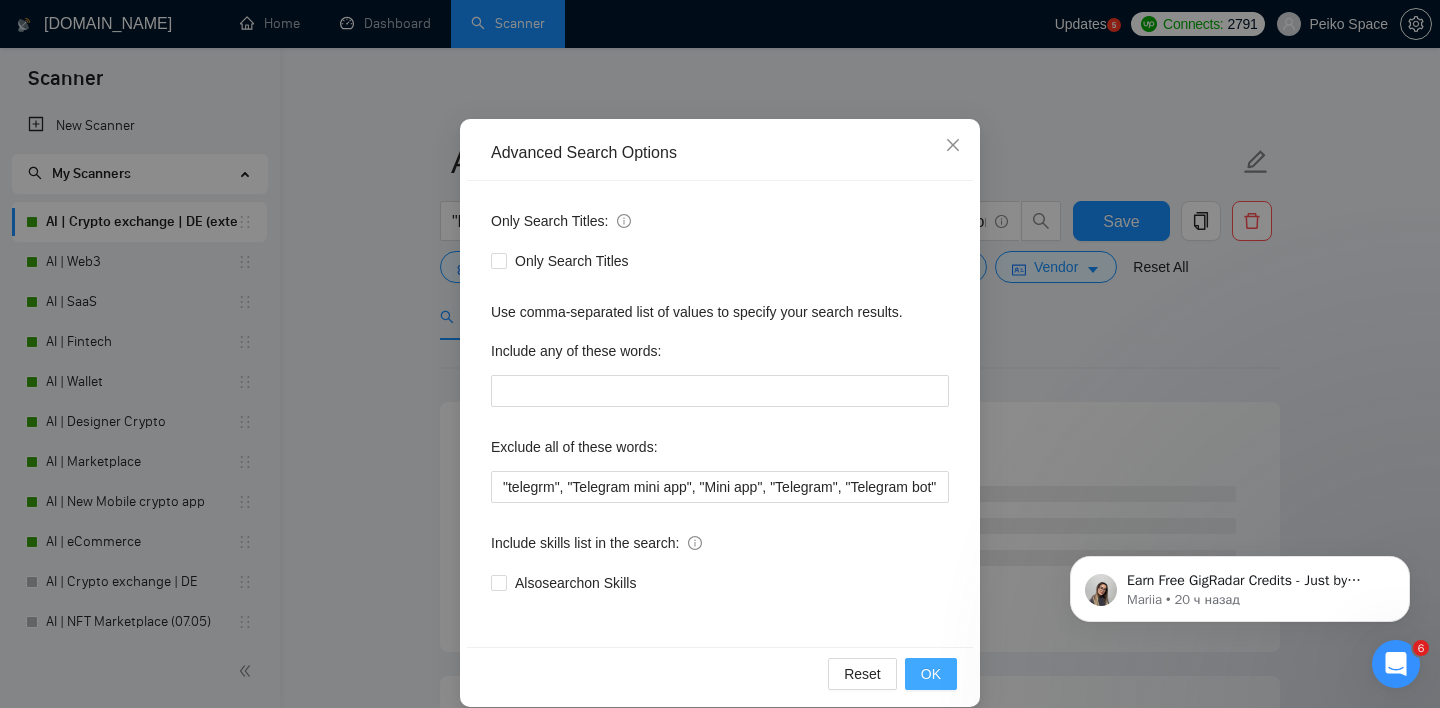 click on "OK" at bounding box center (931, 674) 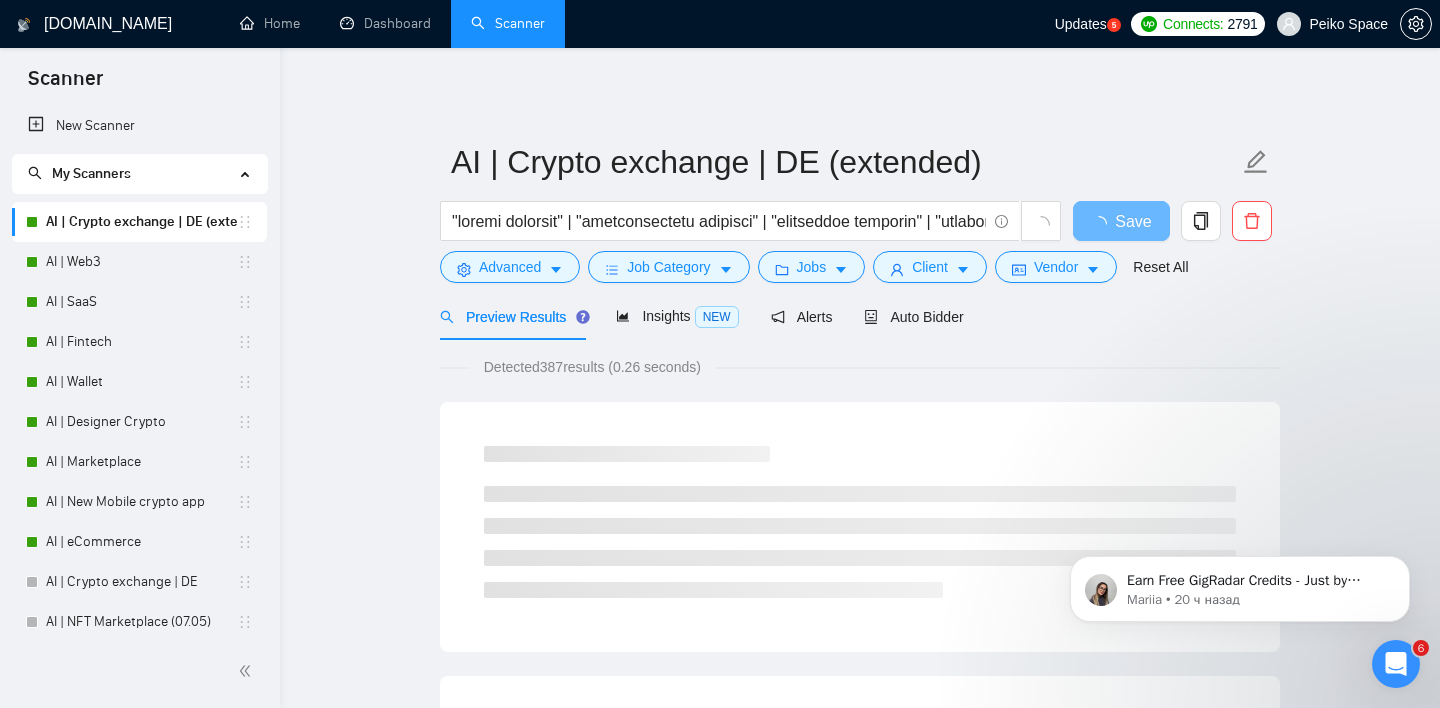 scroll, scrollTop: 24, scrollLeft: 0, axis: vertical 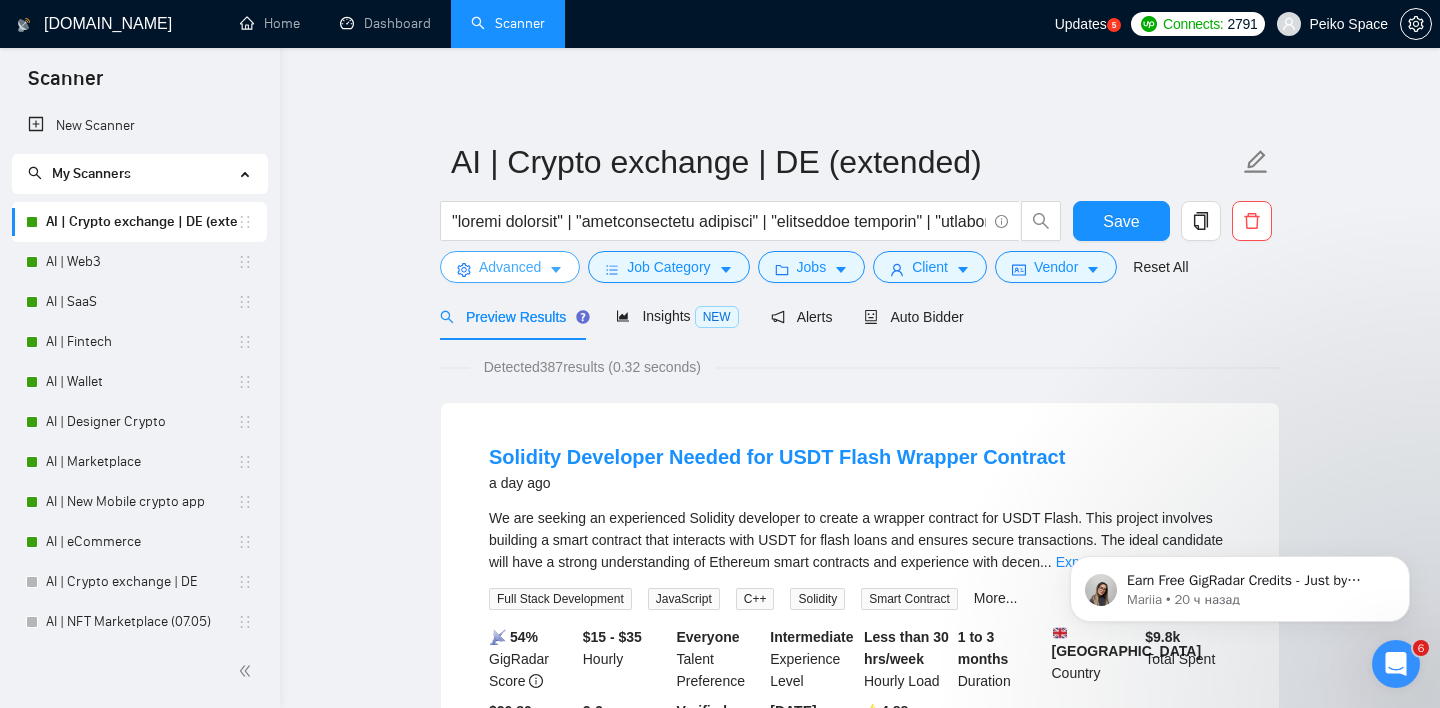 click on "Advanced" at bounding box center [510, 267] 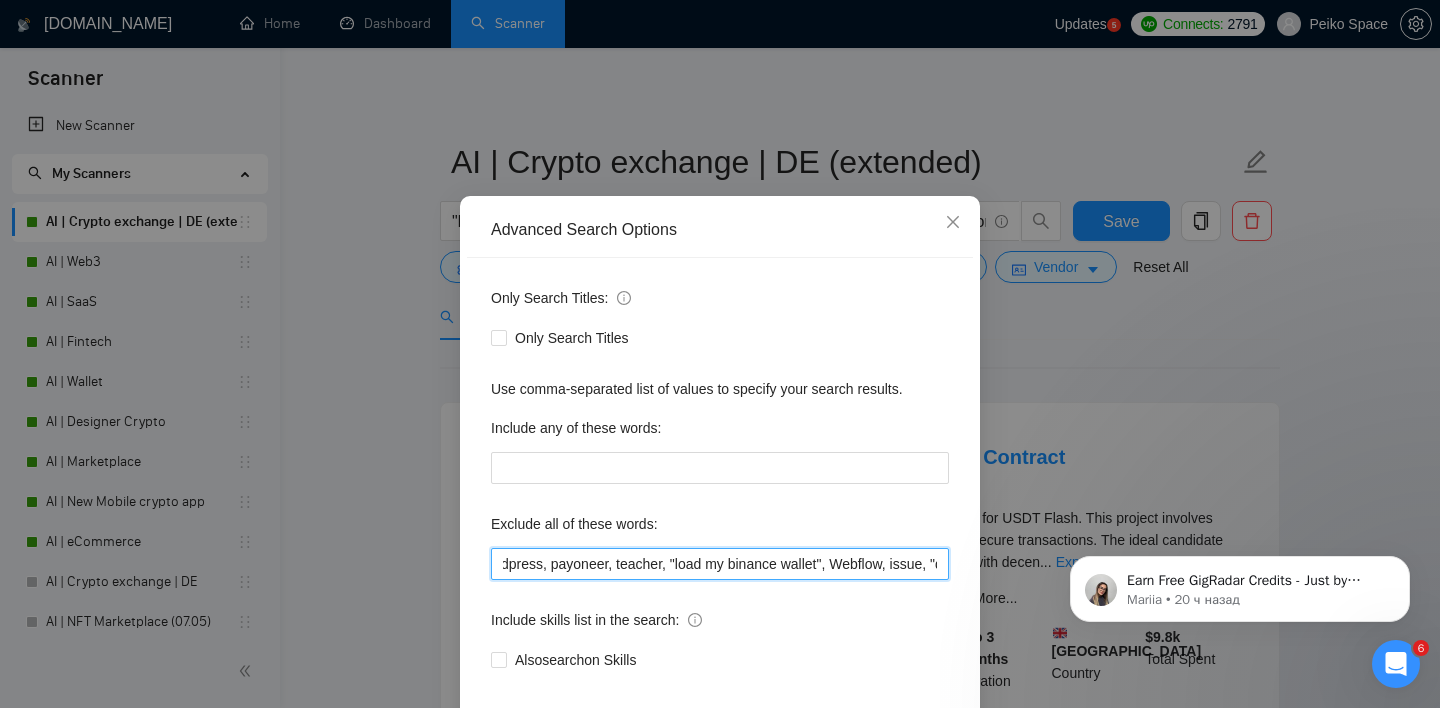 scroll, scrollTop: 0, scrollLeft: 2561, axis: horizontal 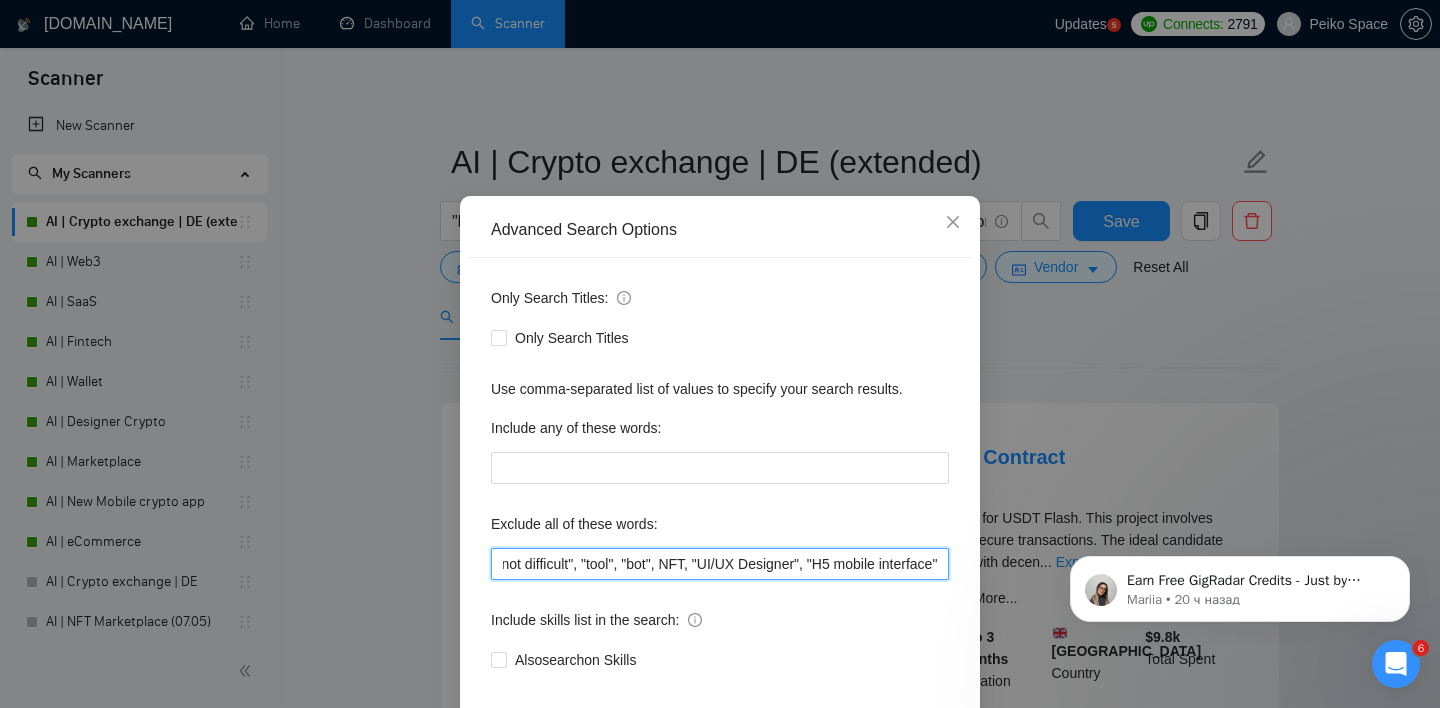 drag, startPoint x: 1843, startPoint y: 1108, endPoint x: 1123, endPoint y: 629, distance: 864.778 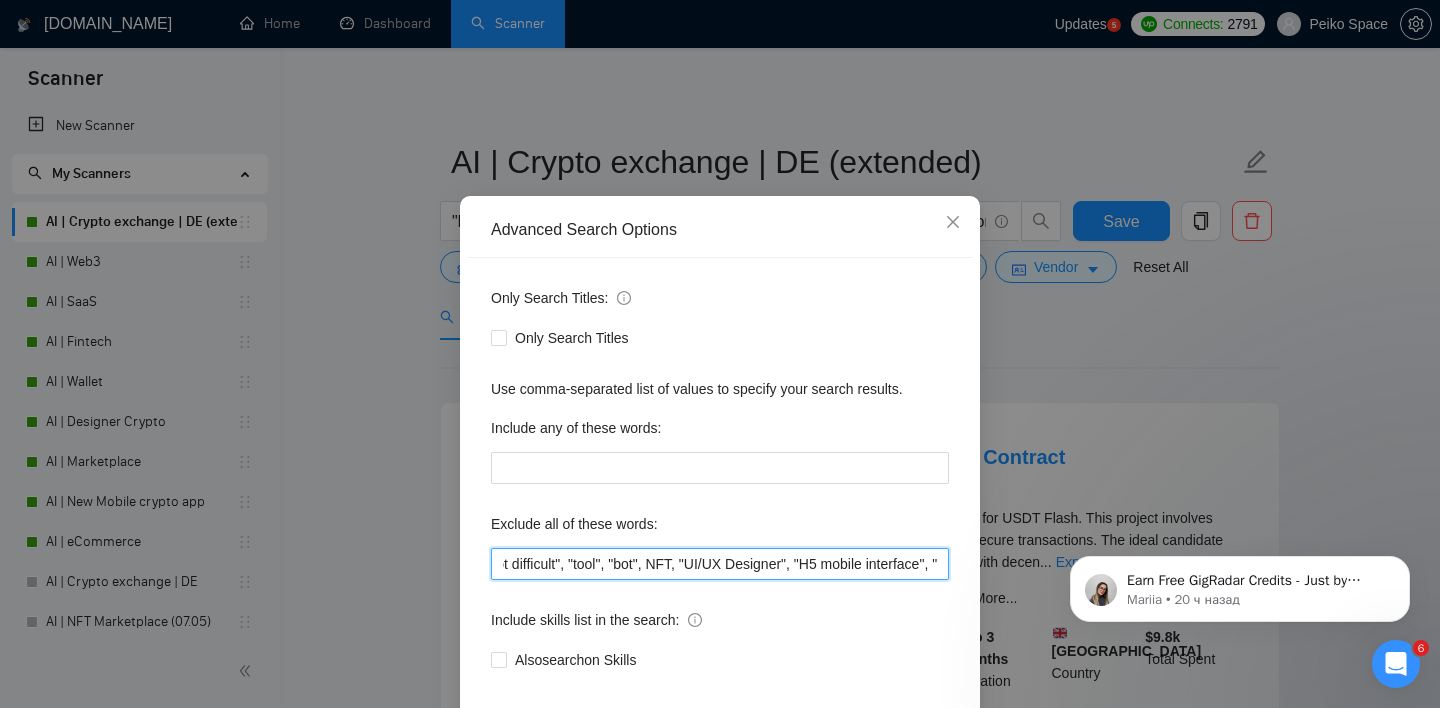 paste on "Solidity Developer" 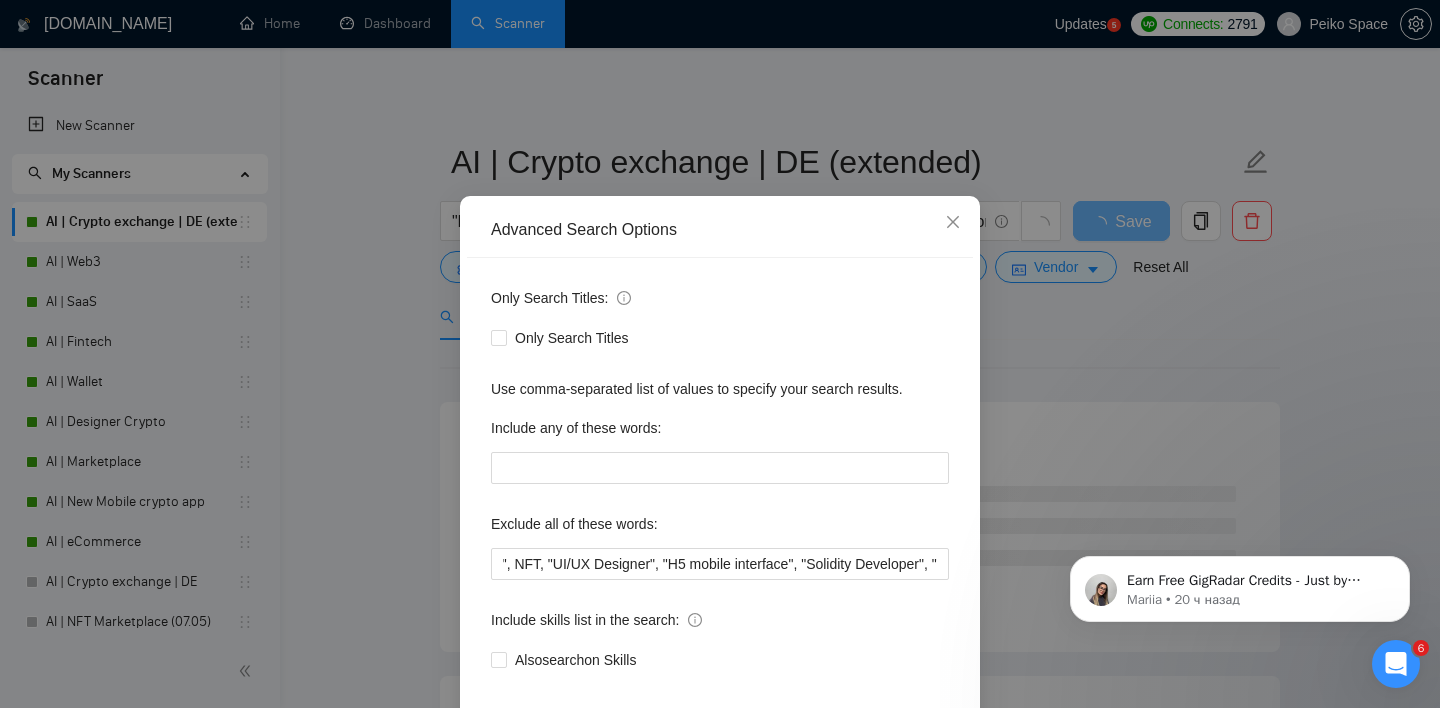 scroll, scrollTop: 0, scrollLeft: 0, axis: both 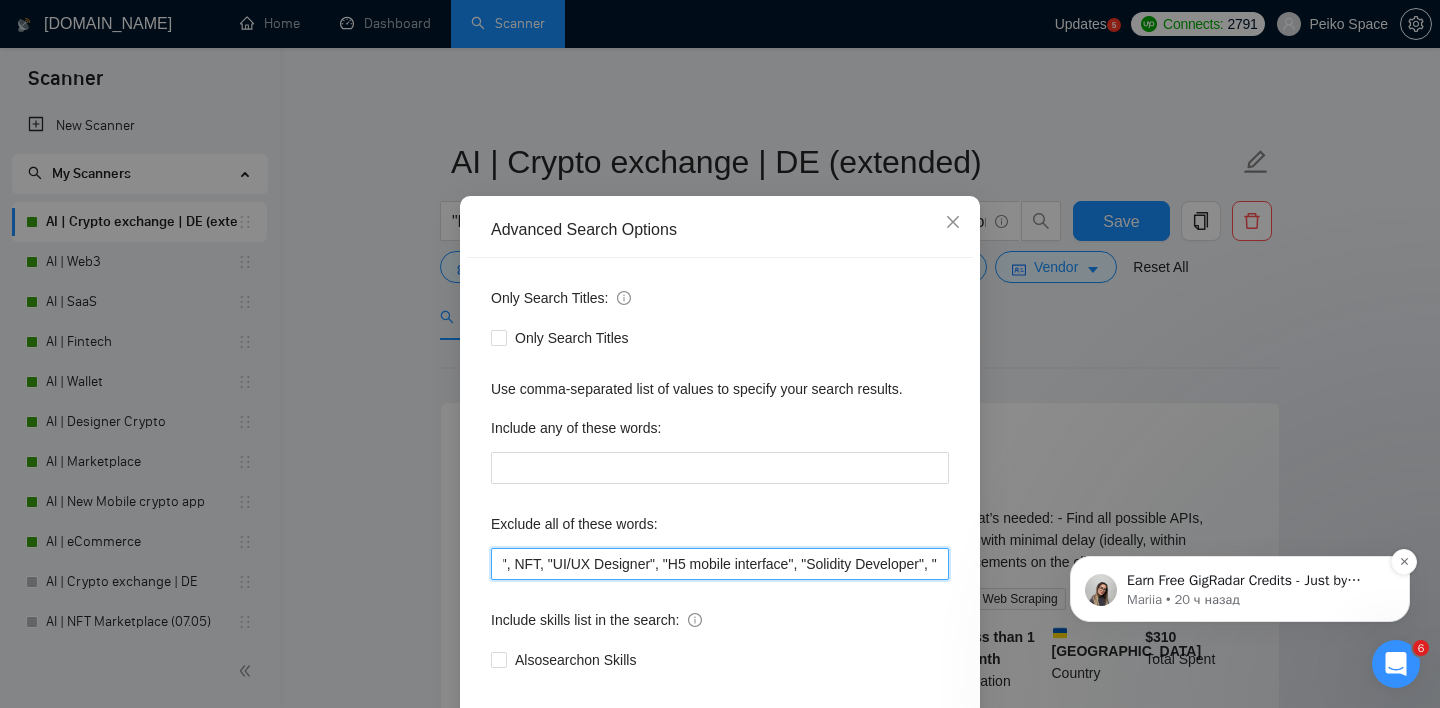 drag, startPoint x: 1839, startPoint y: 1008, endPoint x: 1209, endPoint y: 618, distance: 740.9453 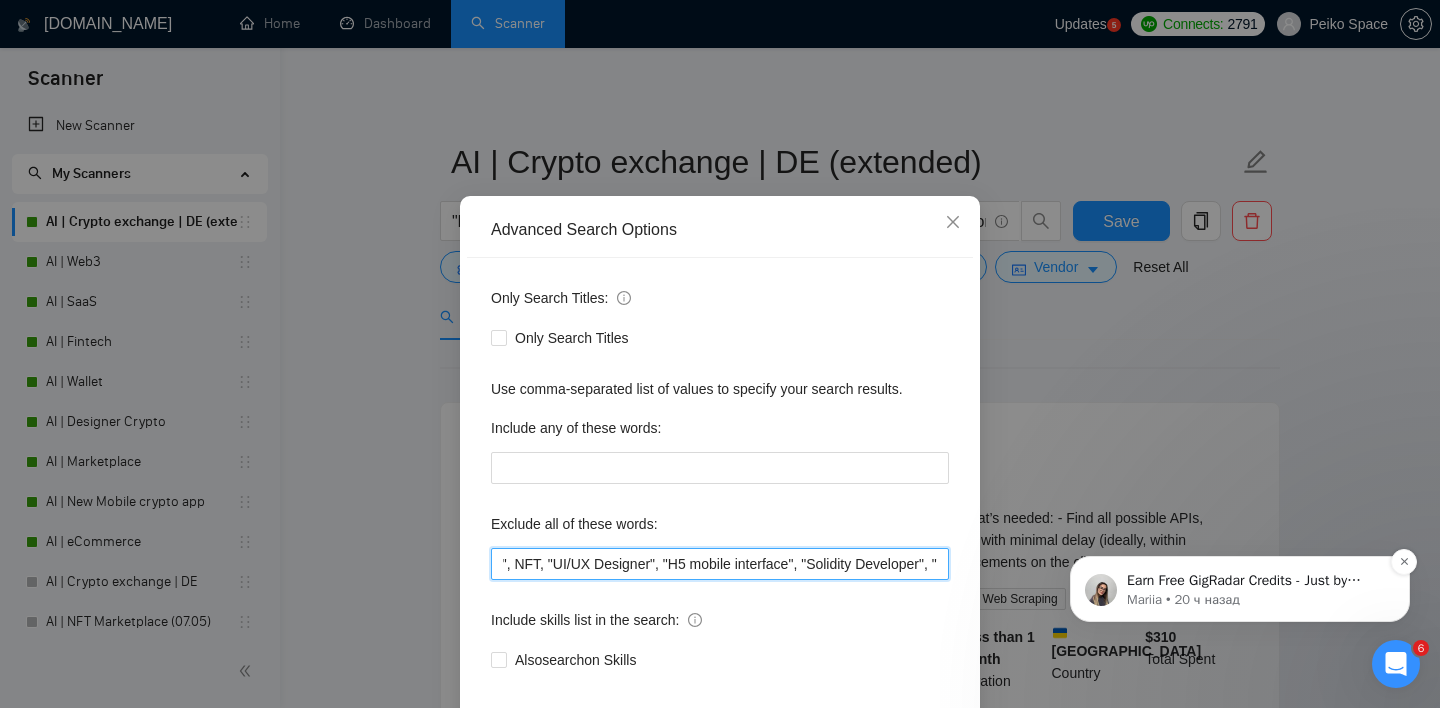paste on "USDT Flash." 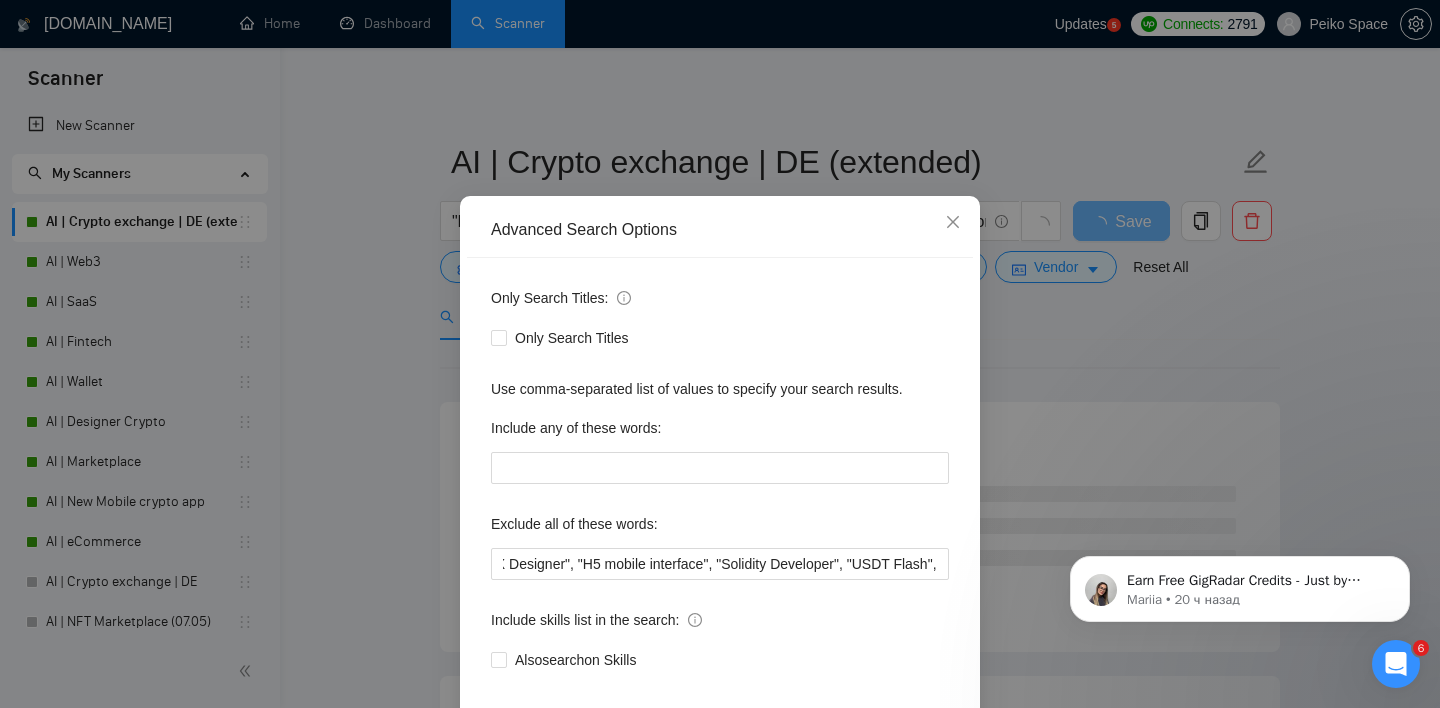 scroll, scrollTop: 0, scrollLeft: 0, axis: both 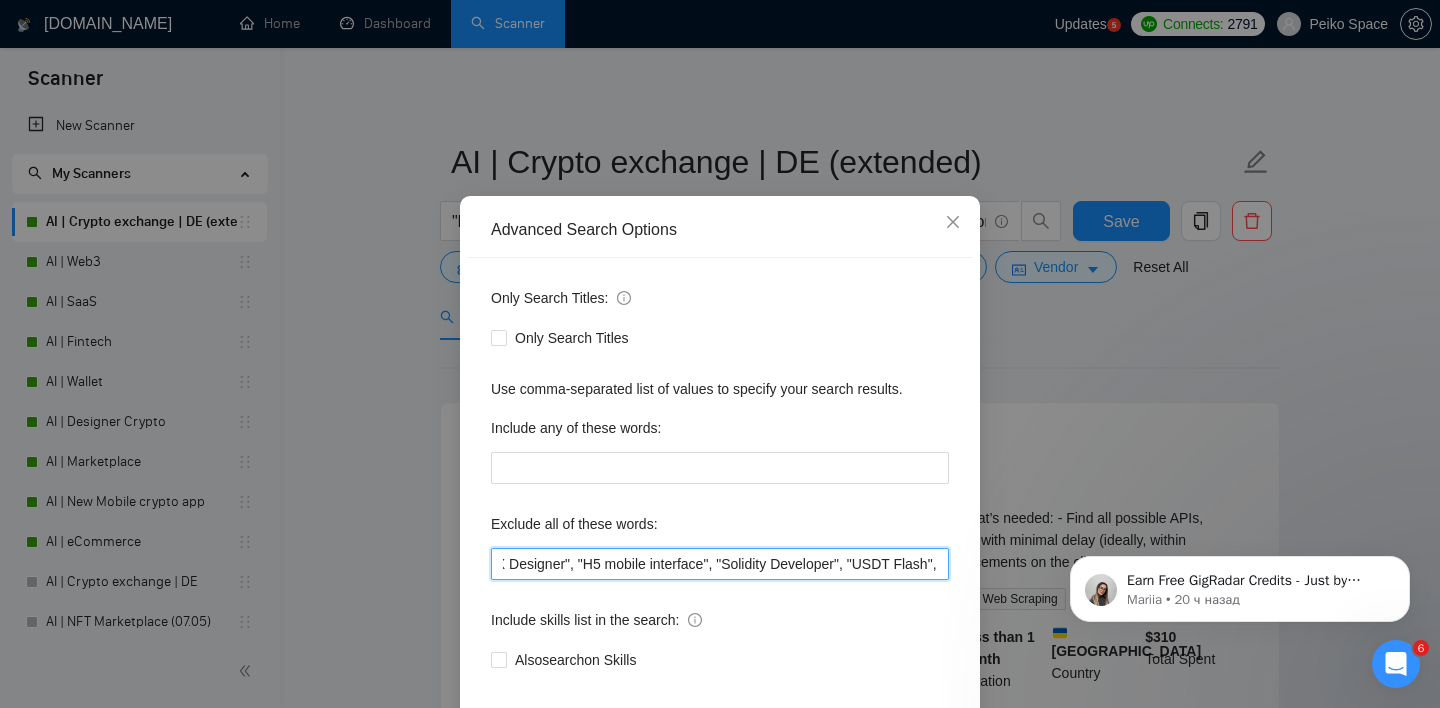 drag, startPoint x: 579, startPoint y: 598, endPoint x: 993, endPoint y: 656, distance: 418.04306 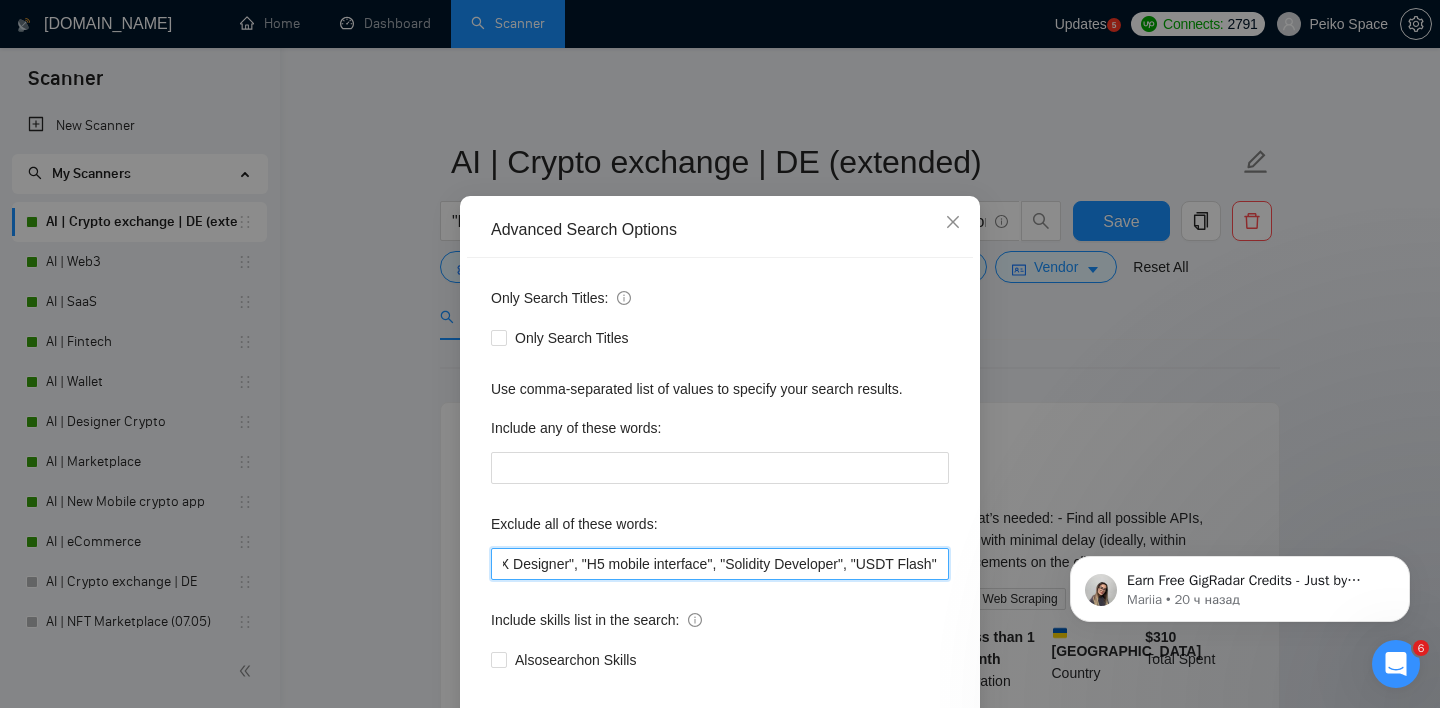 scroll, scrollTop: 0, scrollLeft: 2792, axis: horizontal 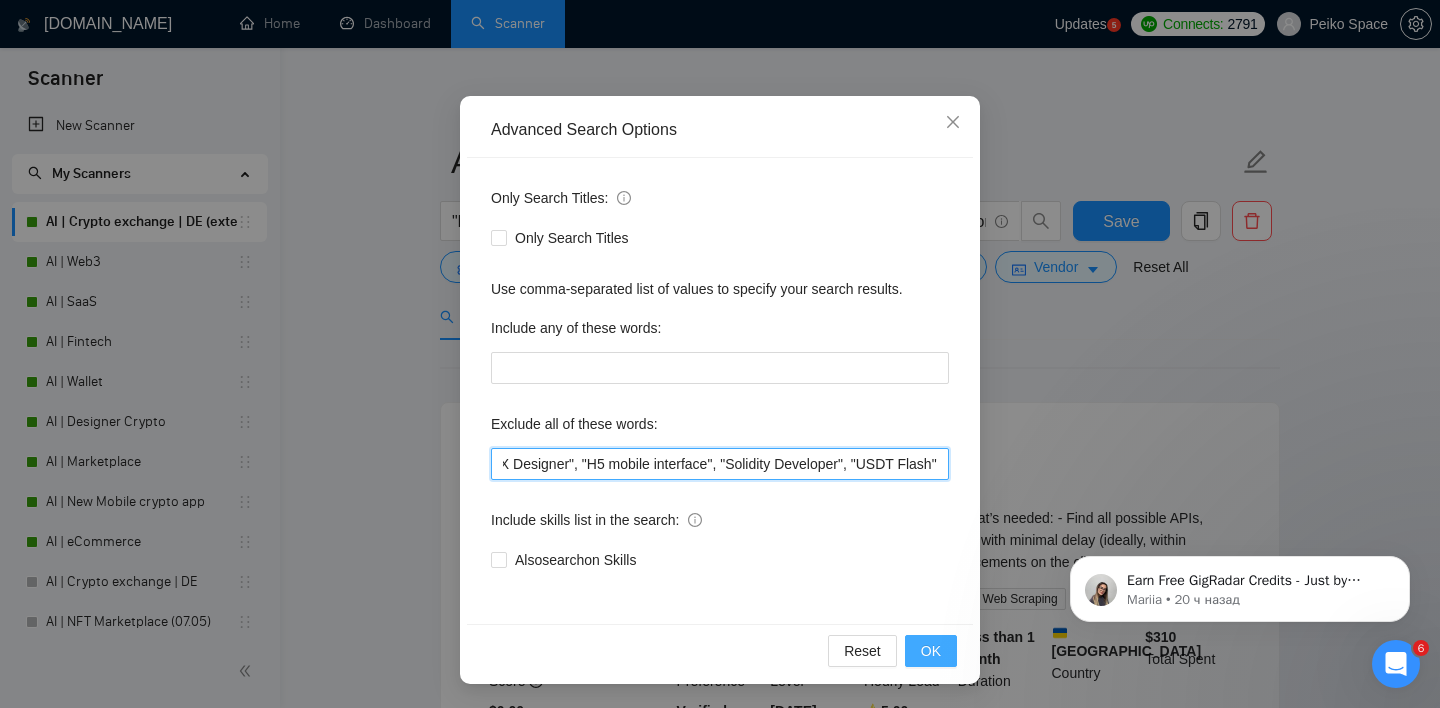type on ""telegrm", "Telegram mini app", "Mini app", "Telegram", "Telegram bot", "trading bot", "bot developer", Wordpress, payoneer, teacher, "load my binance wallet", Webflow, issue, "discord bot", "discord", "Cryptohopper", "Trading Robot", bot, urgent, consulting, consult, tutor, teacher, mentor, maintain, maintenance, "no agency", sex, "no agencies", small, little, tweaks, tweak, easy, "not hard", "not difficult", "tool", "bot", NFT, "UI/UX Designer​​", "H5 mobile interface​", "Solidity Developer", "USDT Flash"" 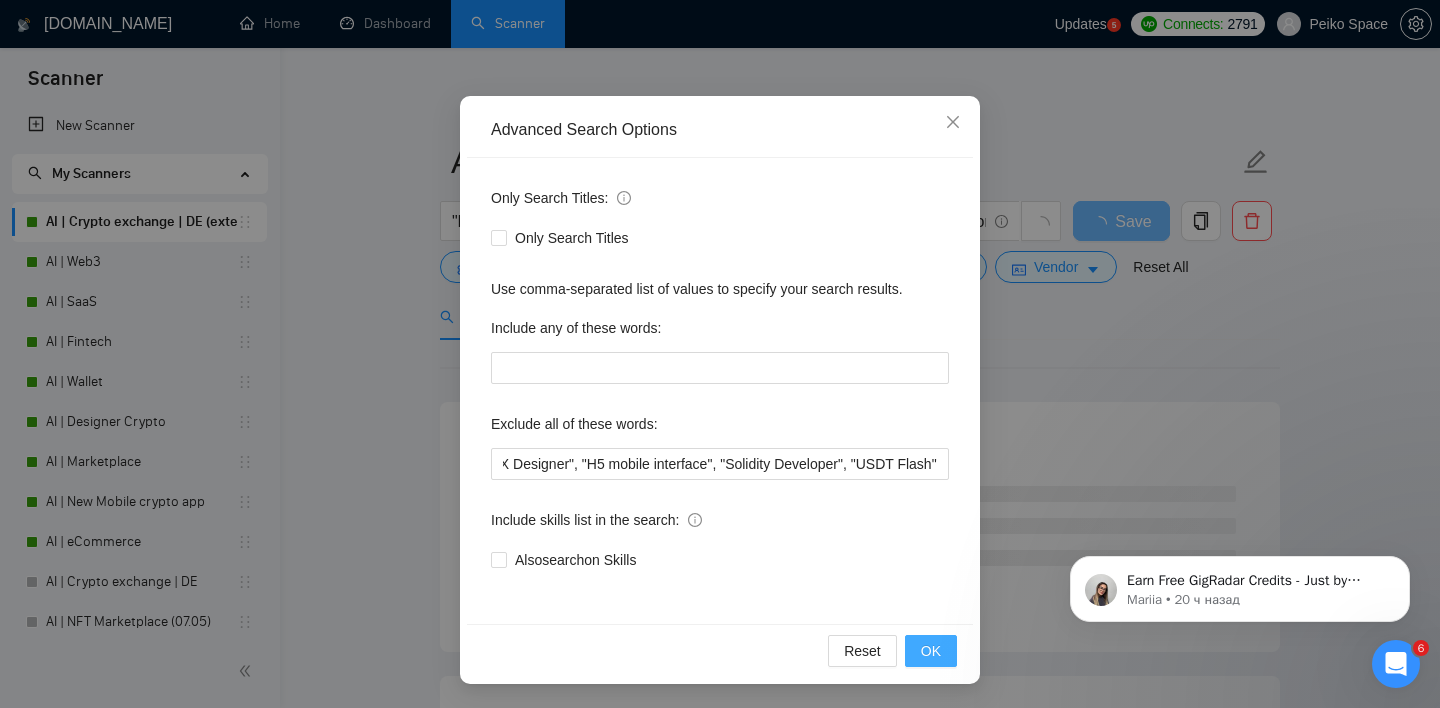 click on "OK" at bounding box center [931, 651] 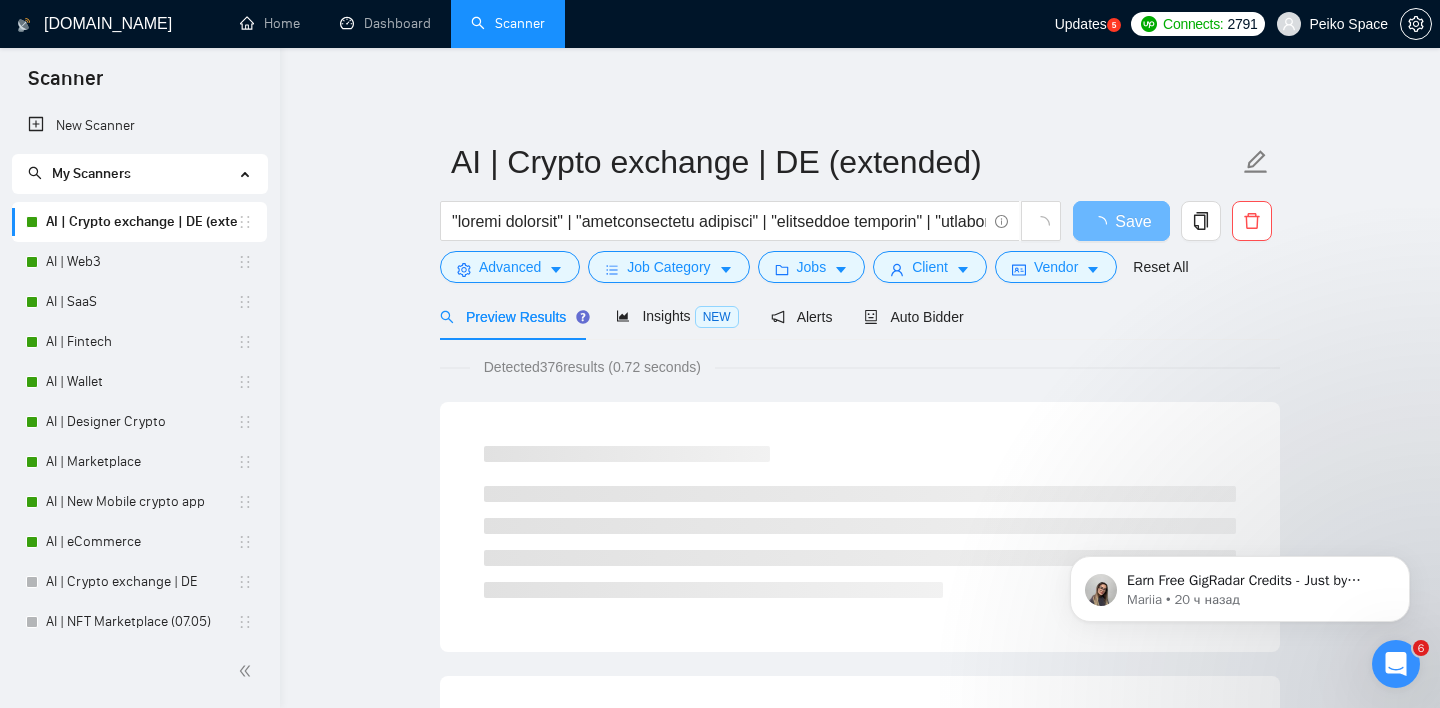 scroll, scrollTop: 24, scrollLeft: 0, axis: vertical 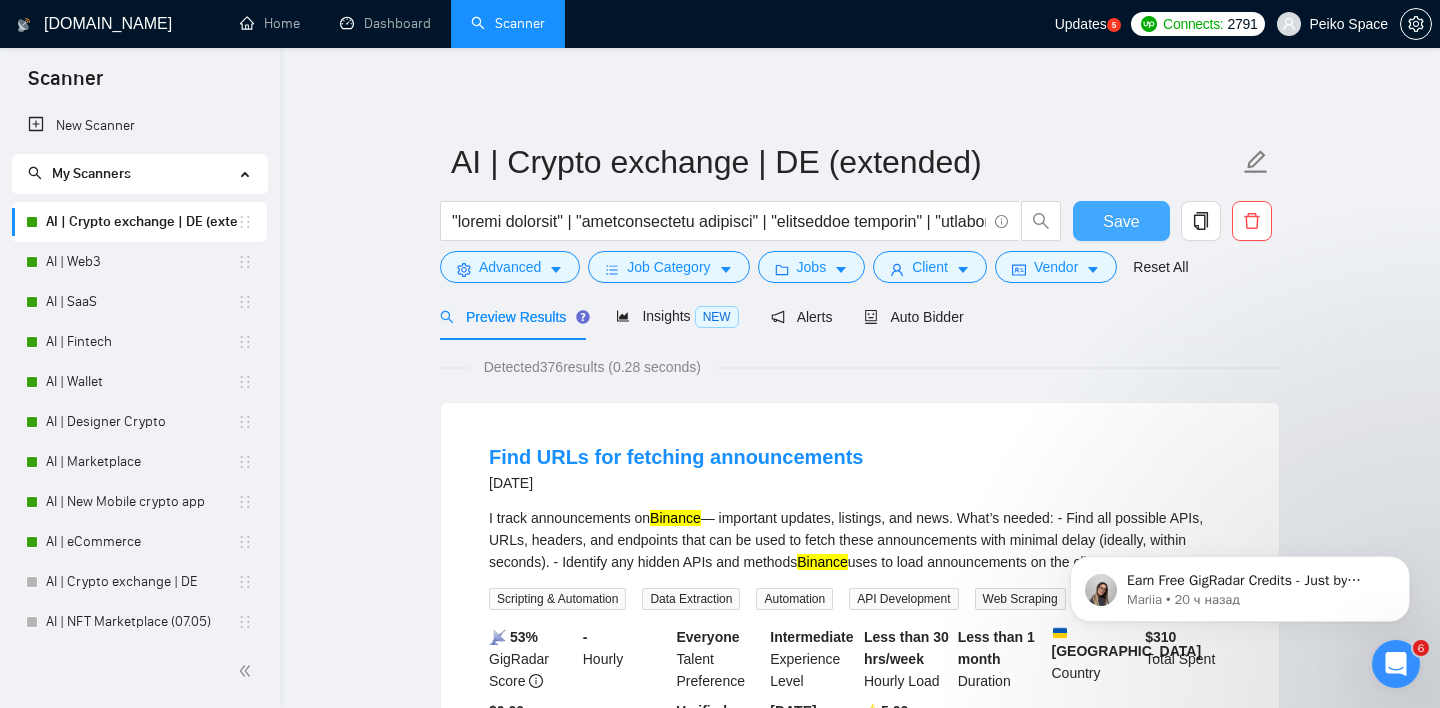 click on "Save" at bounding box center (1121, 221) 